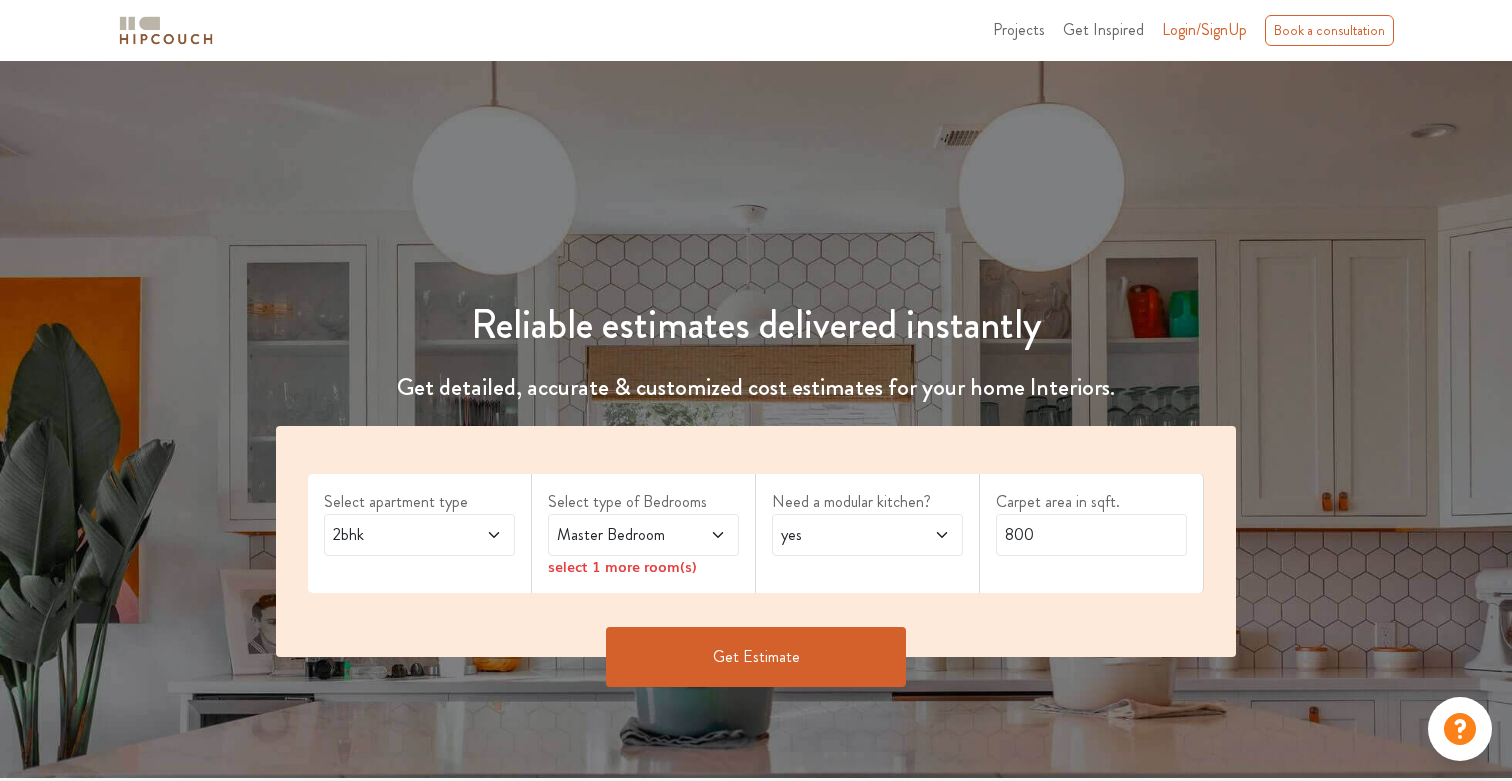 scroll, scrollTop: 0, scrollLeft: 0, axis: both 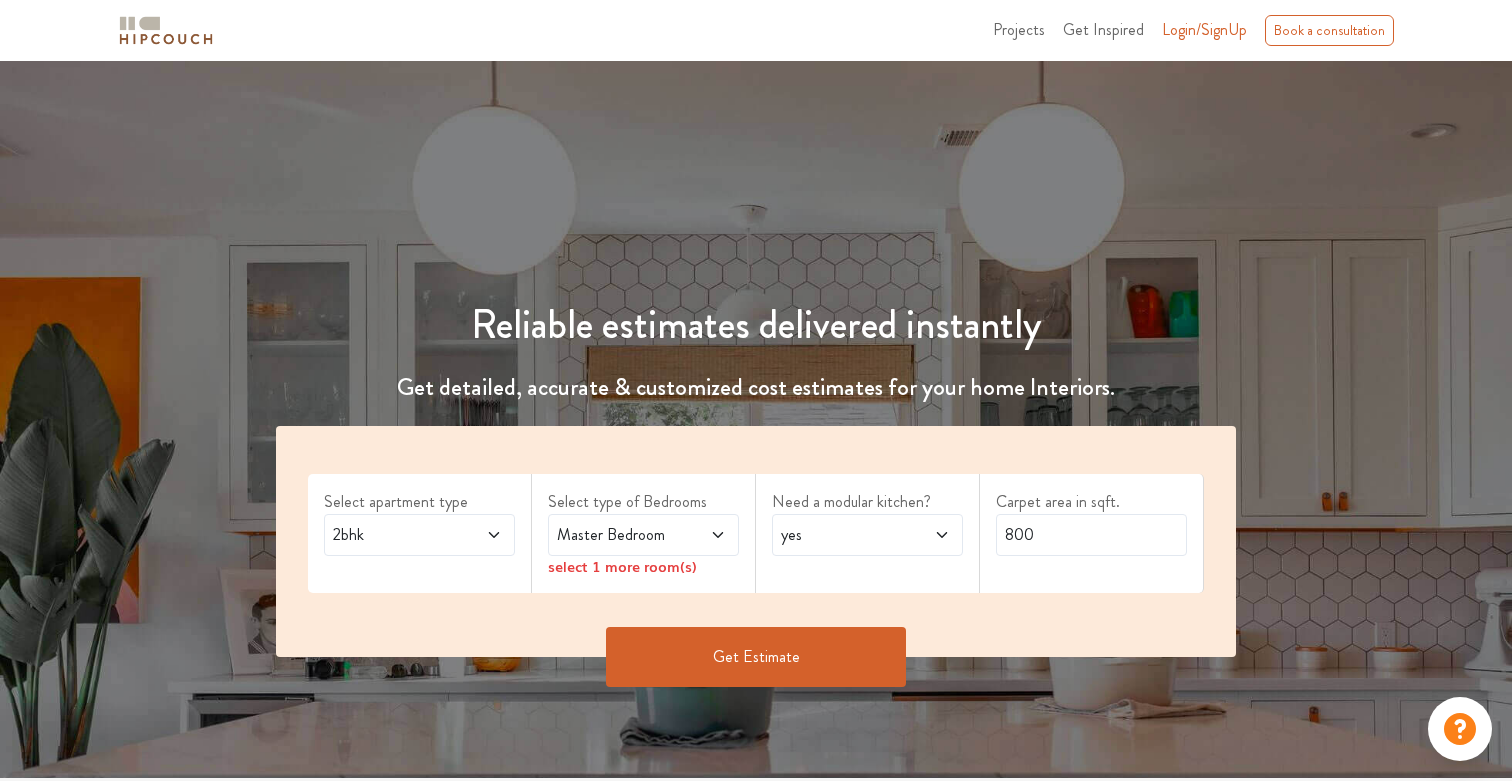 click on "2bhk" at bounding box center [394, 535] 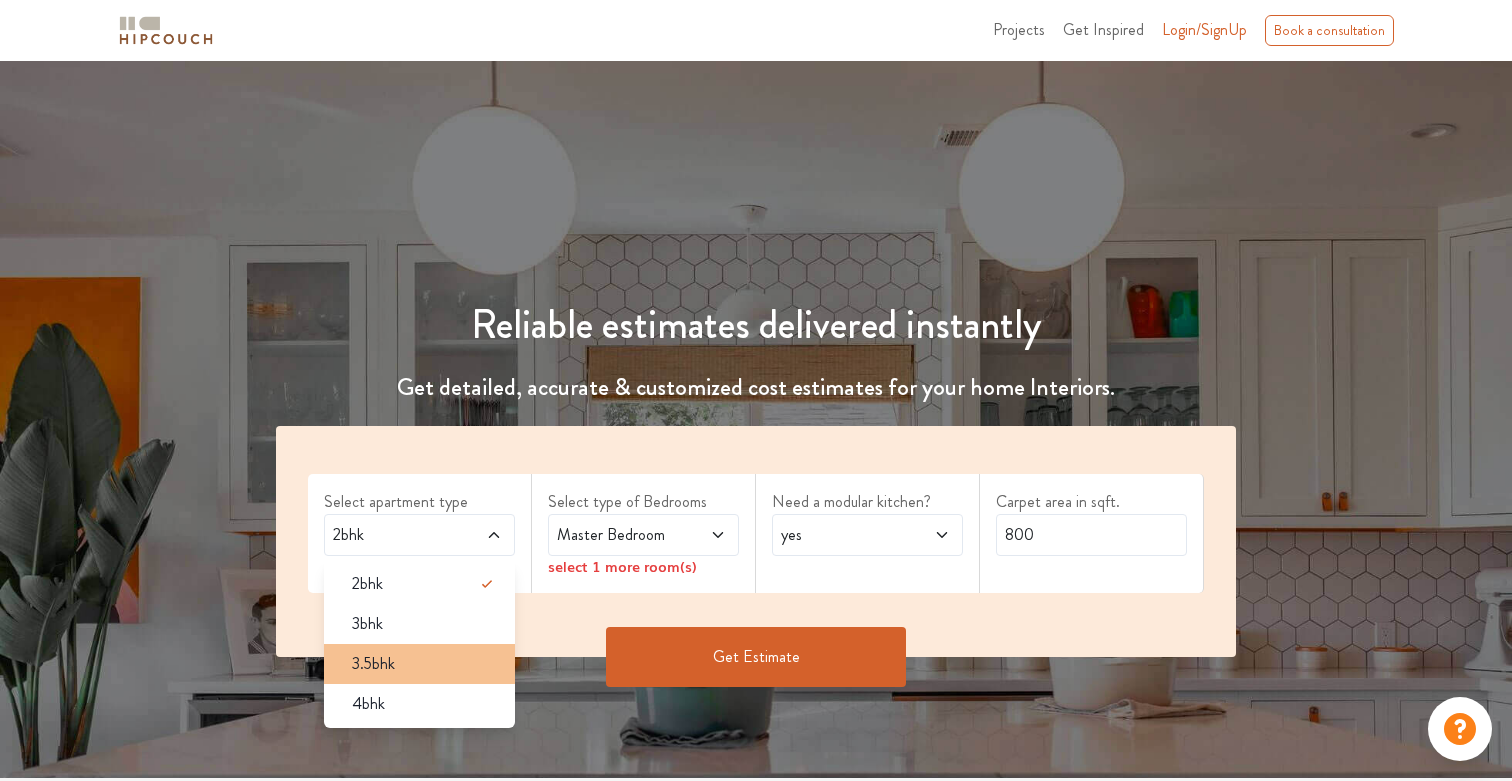 click on "3.5bhk" at bounding box center [425, 664] 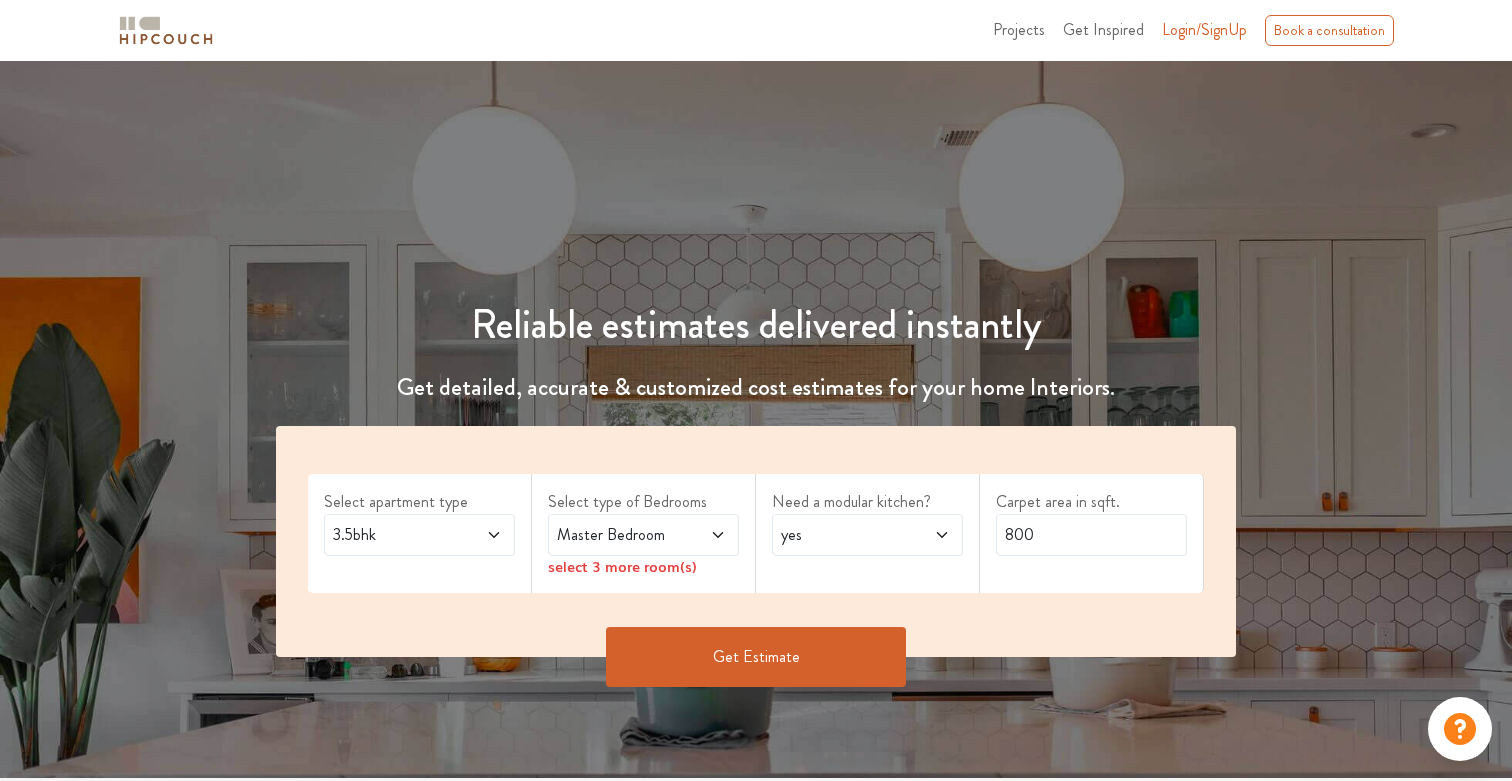 click at bounding box center (704, 535) 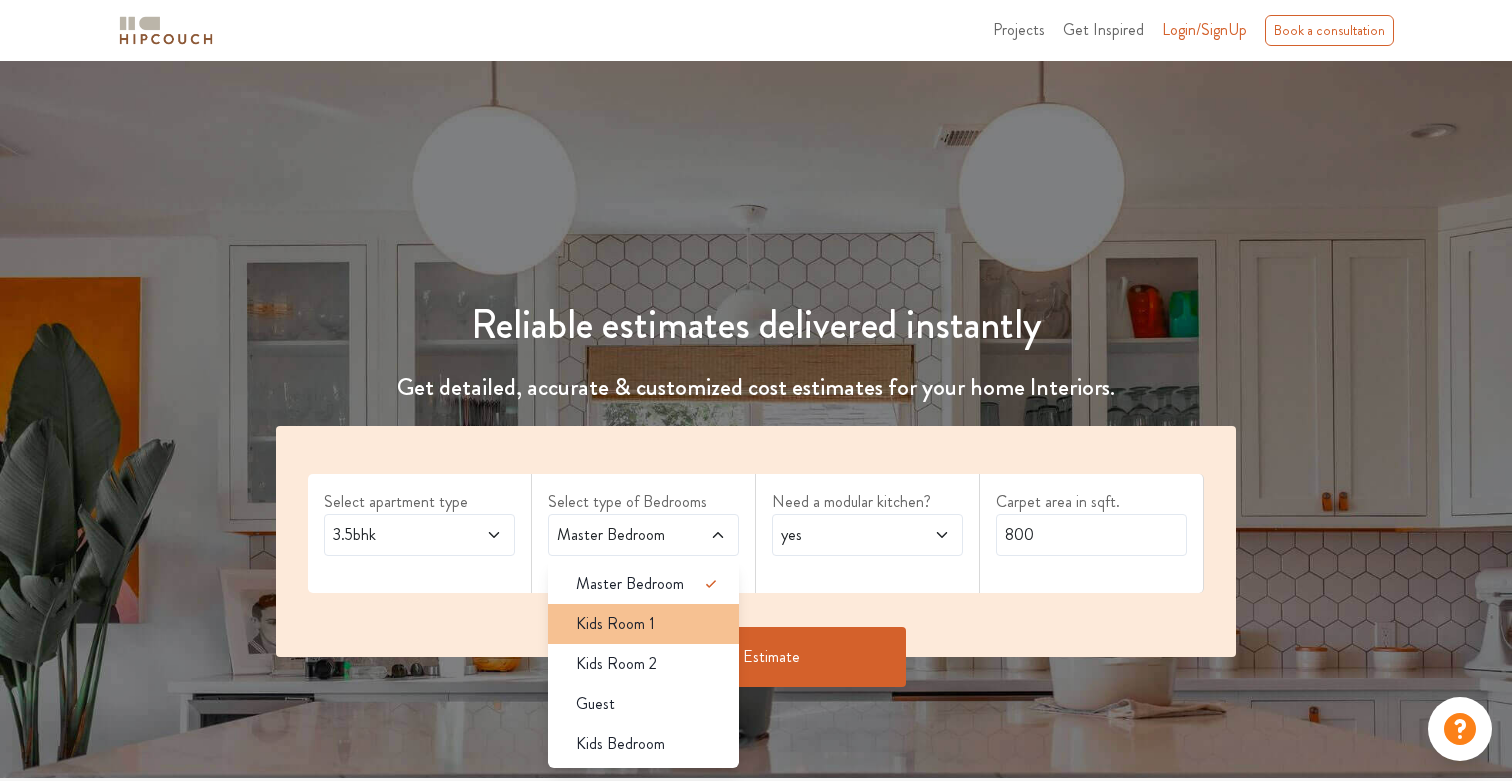 click on "Kids Room 1" at bounding box center [649, 624] 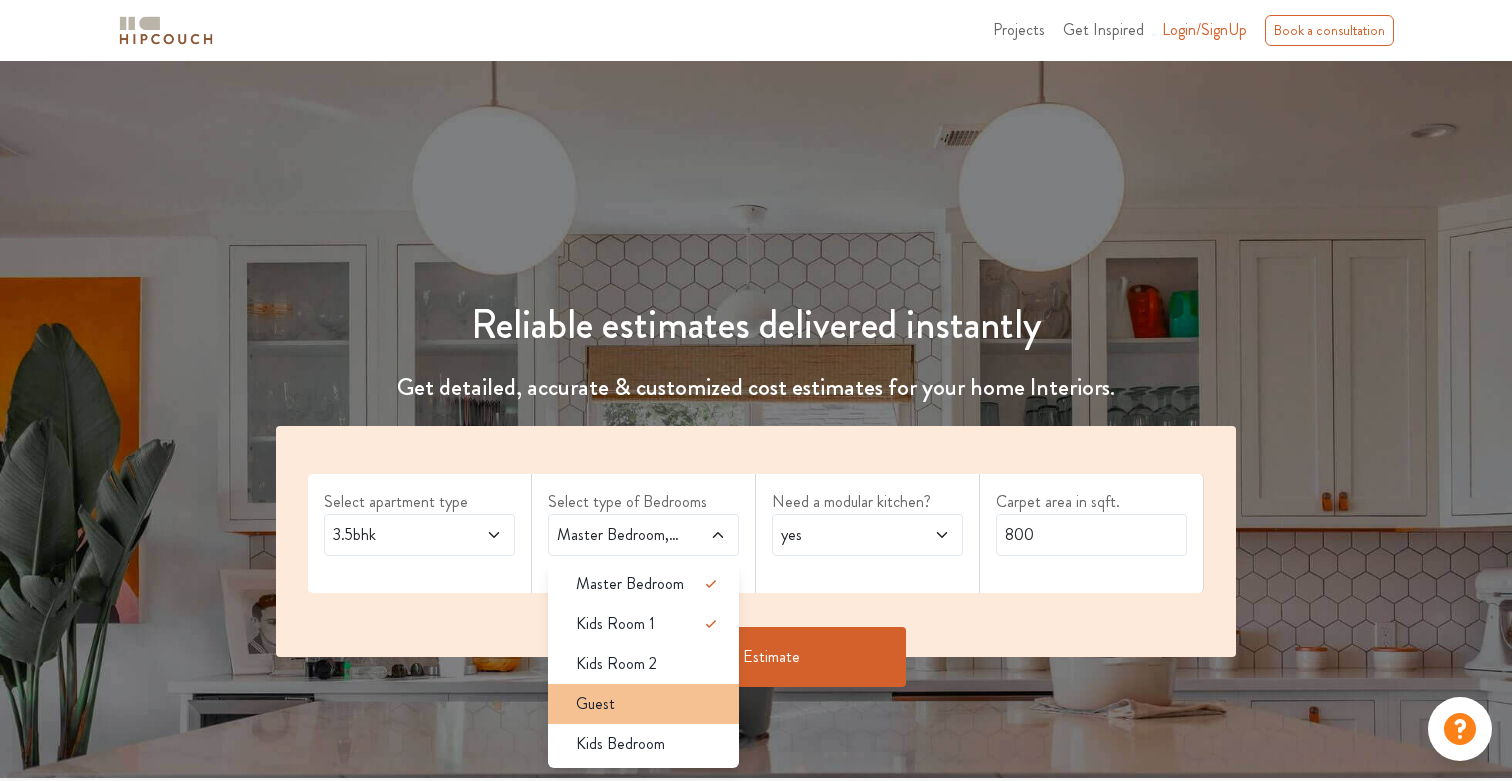 click on "Guest" at bounding box center [649, 704] 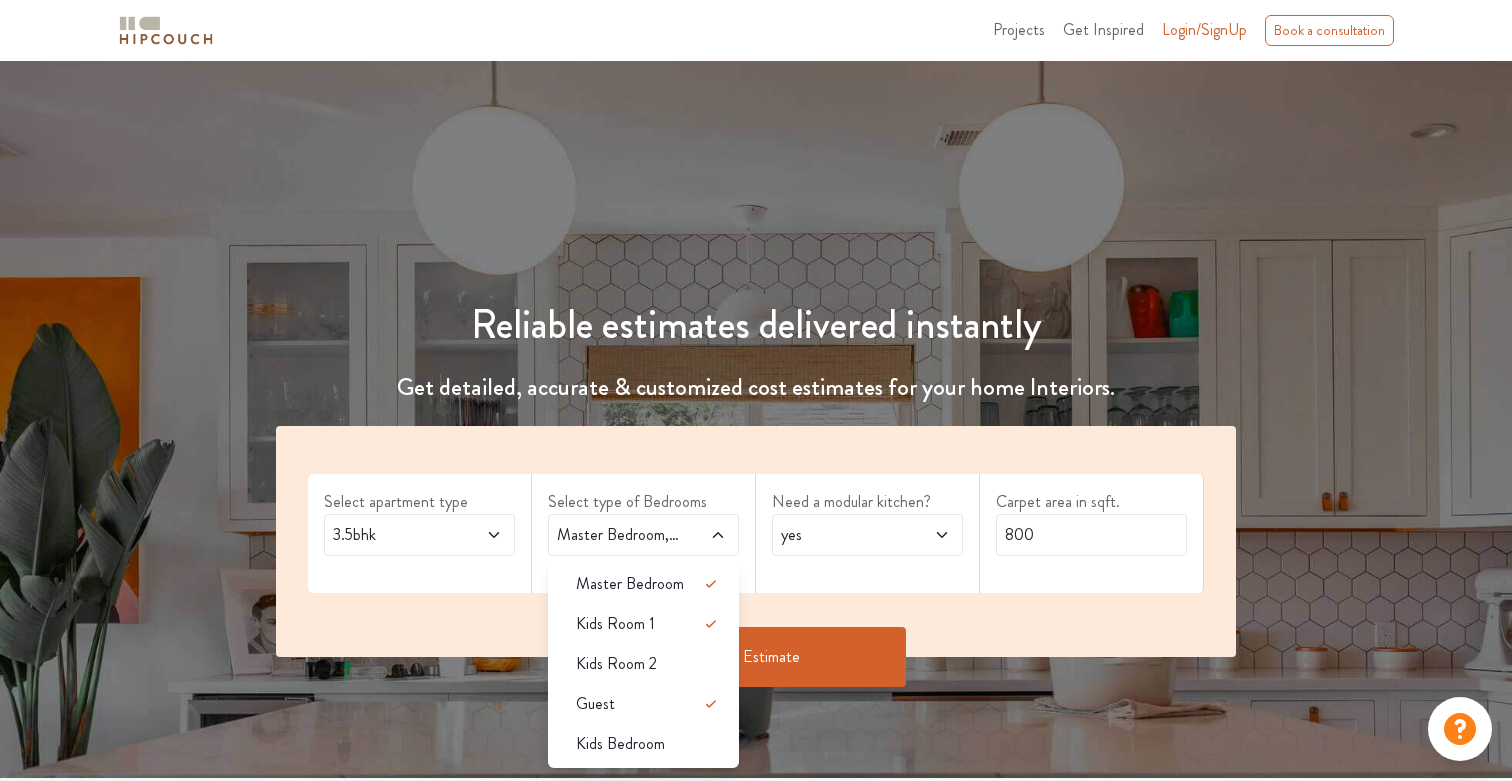 click on "yes" at bounding box center (842, 535) 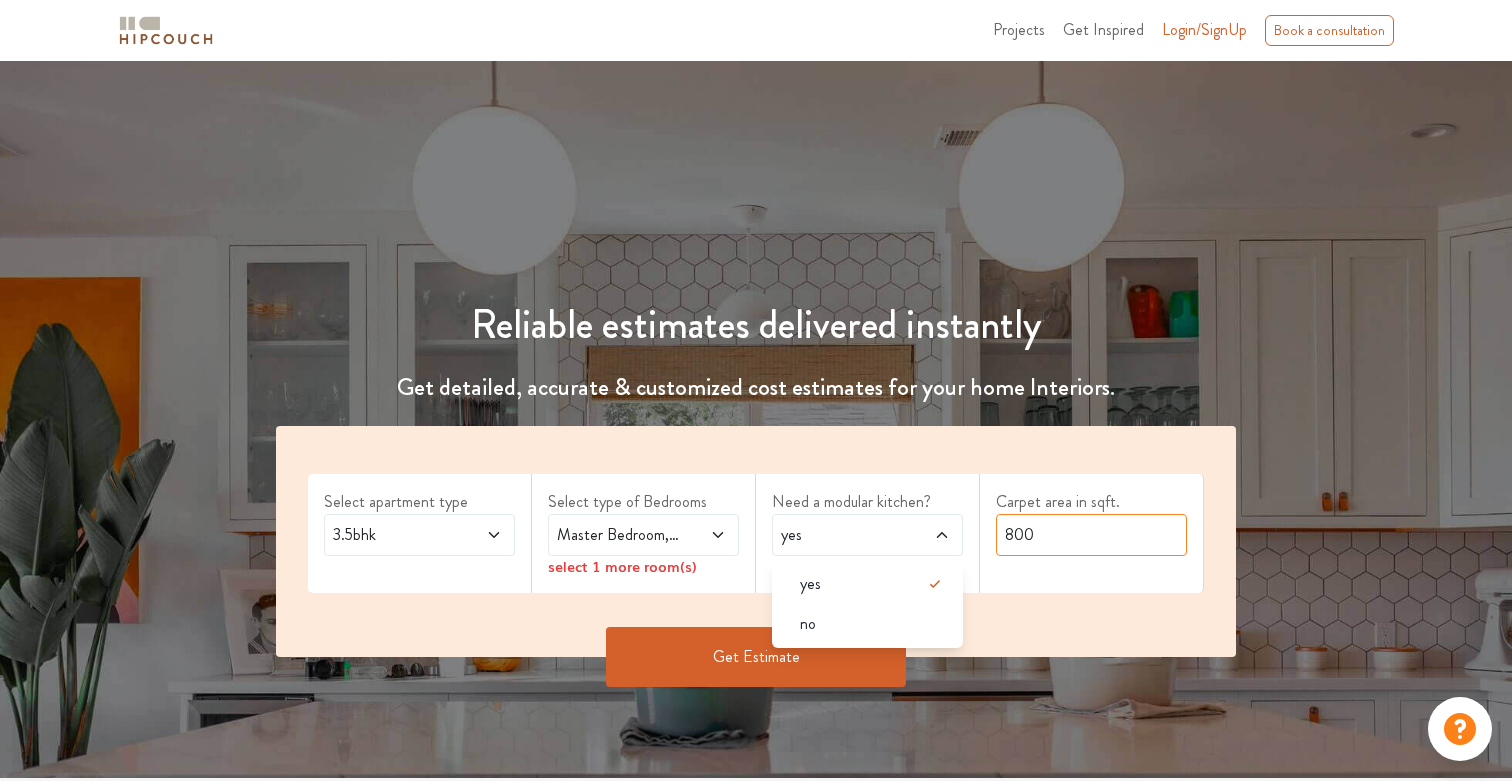 click on "800" at bounding box center (1091, 535) 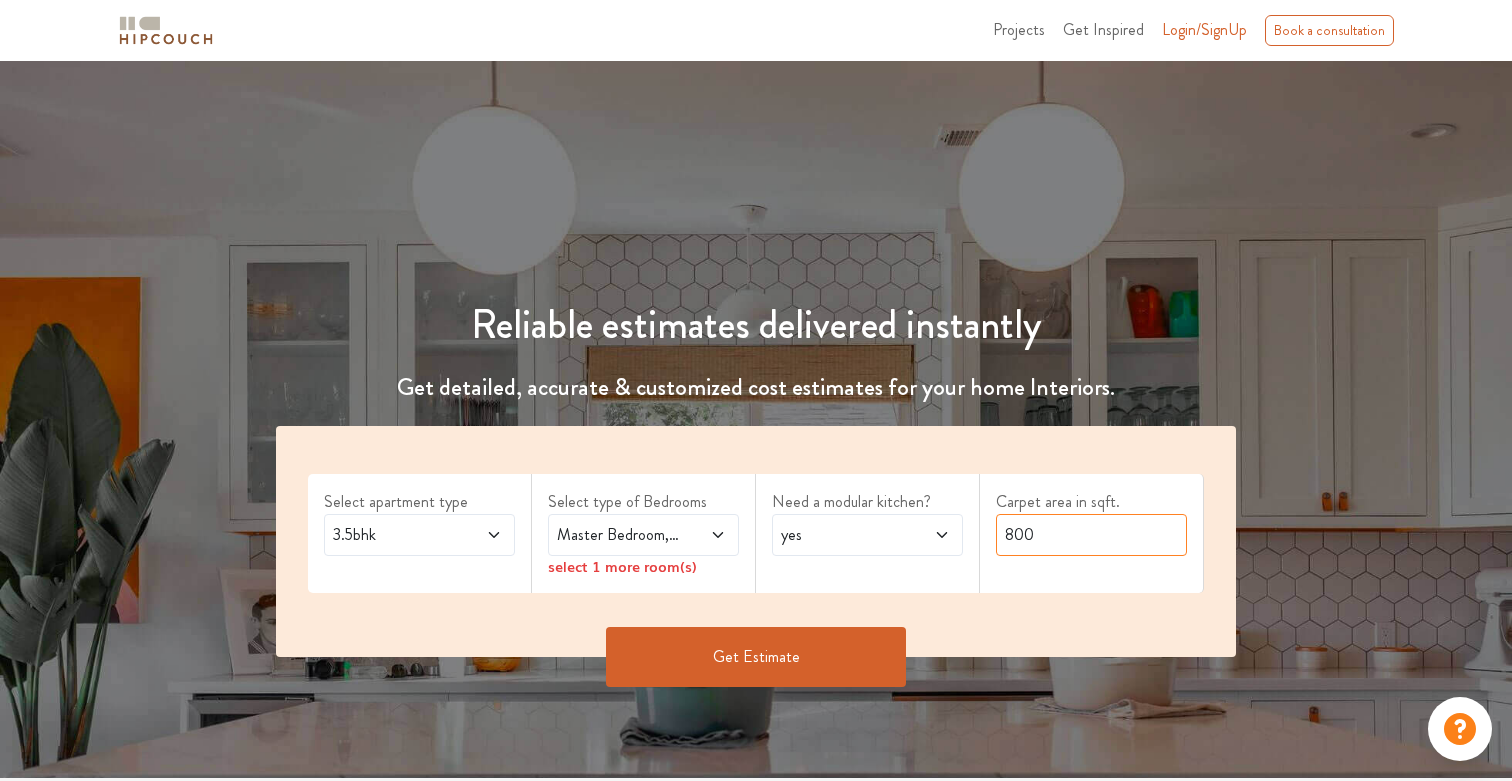 click on "800" at bounding box center (1091, 535) 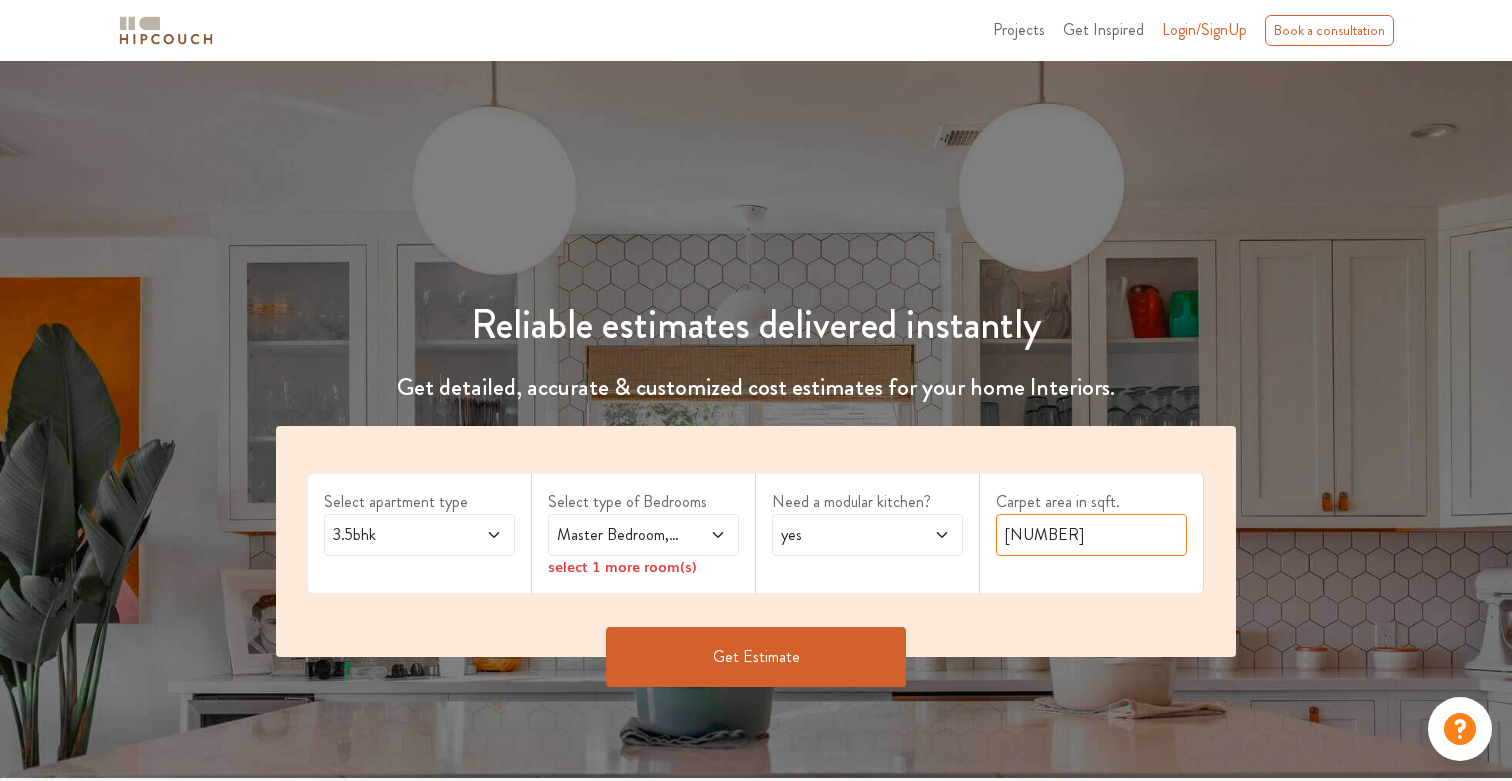 type on "[NUMBER]" 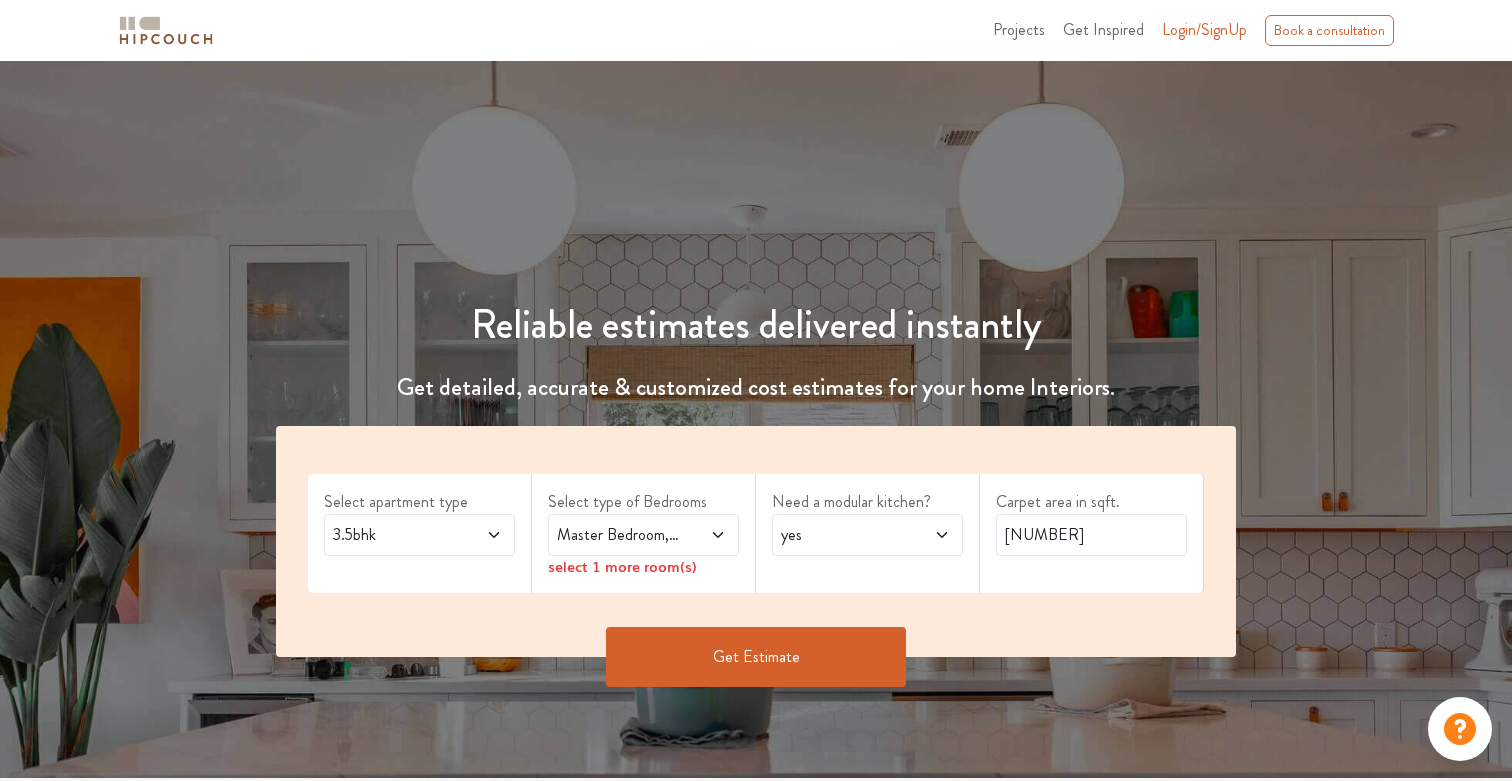 click on "Get Estimate" at bounding box center [756, 657] 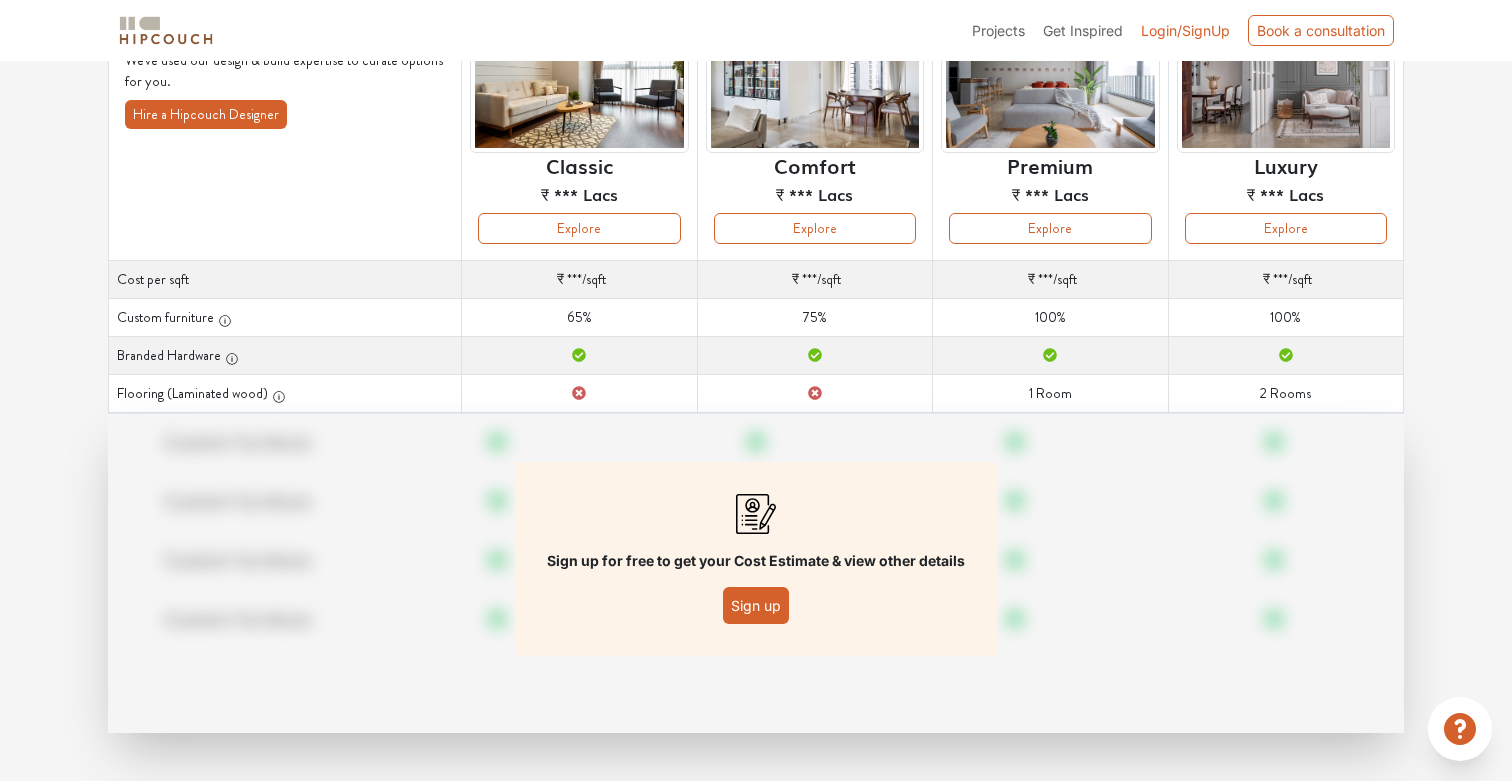 click on "Sign up" at bounding box center (756, 605) 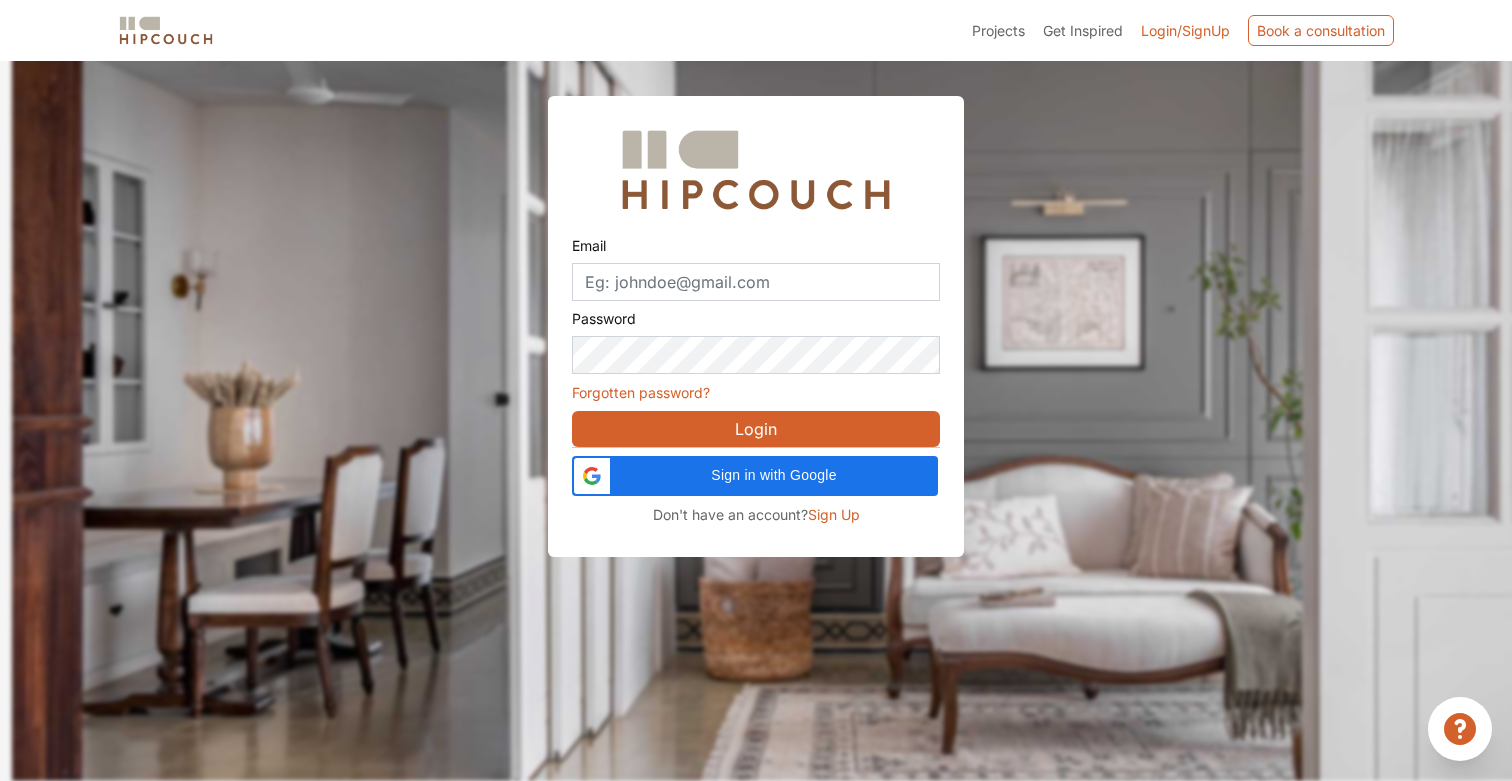 scroll, scrollTop: 60, scrollLeft: 0, axis: vertical 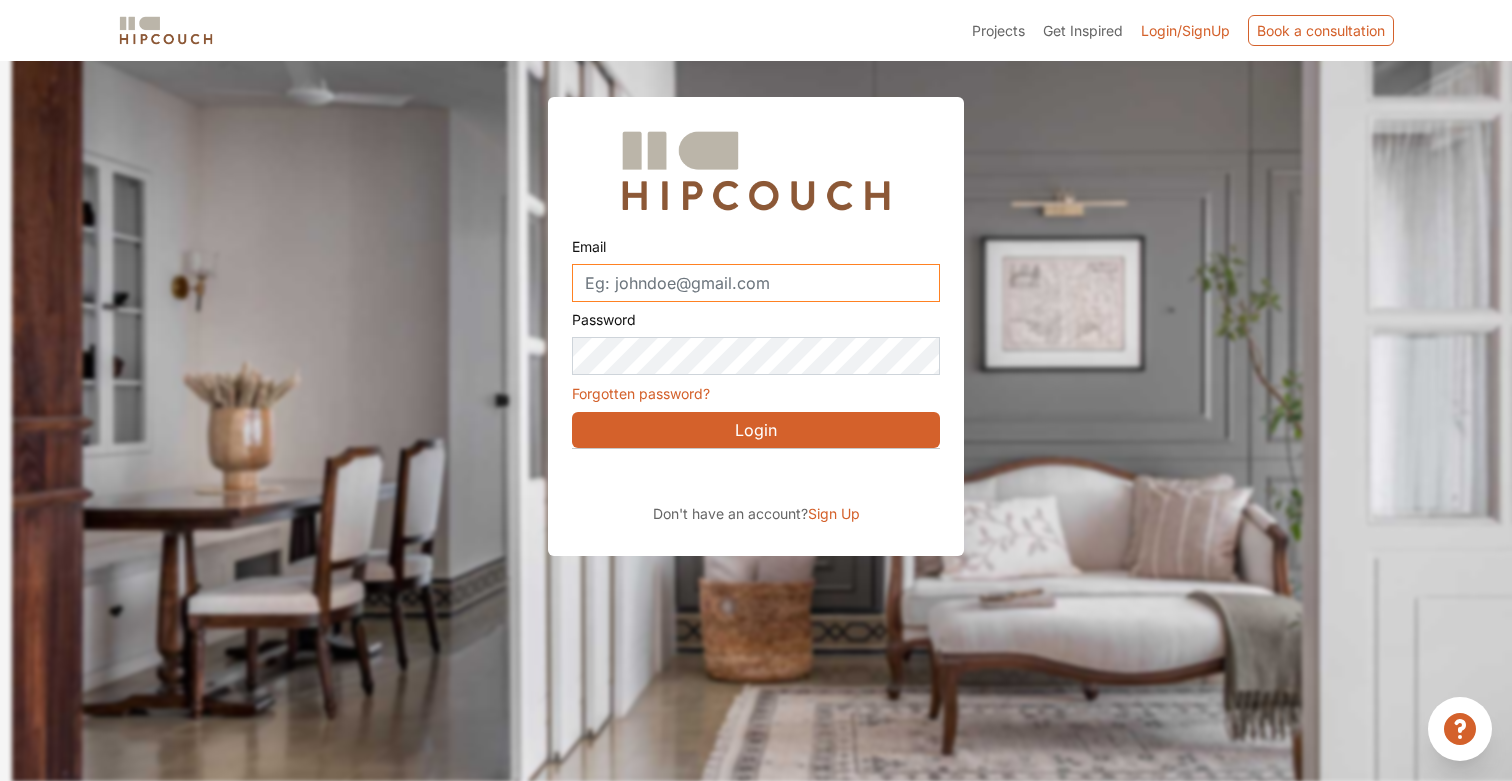 click on "Email" at bounding box center (756, 283) 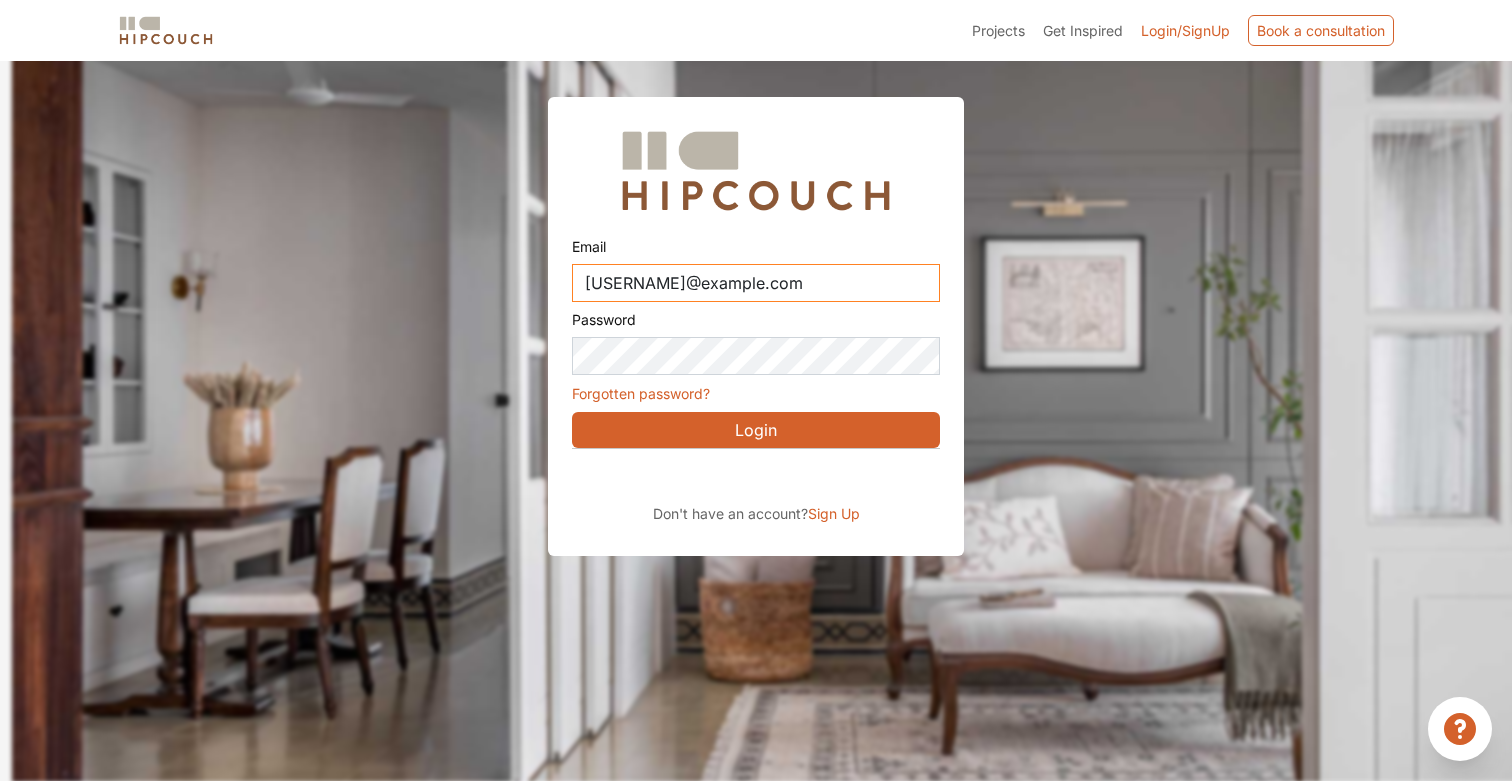 type on "[USERNAME]@example.com" 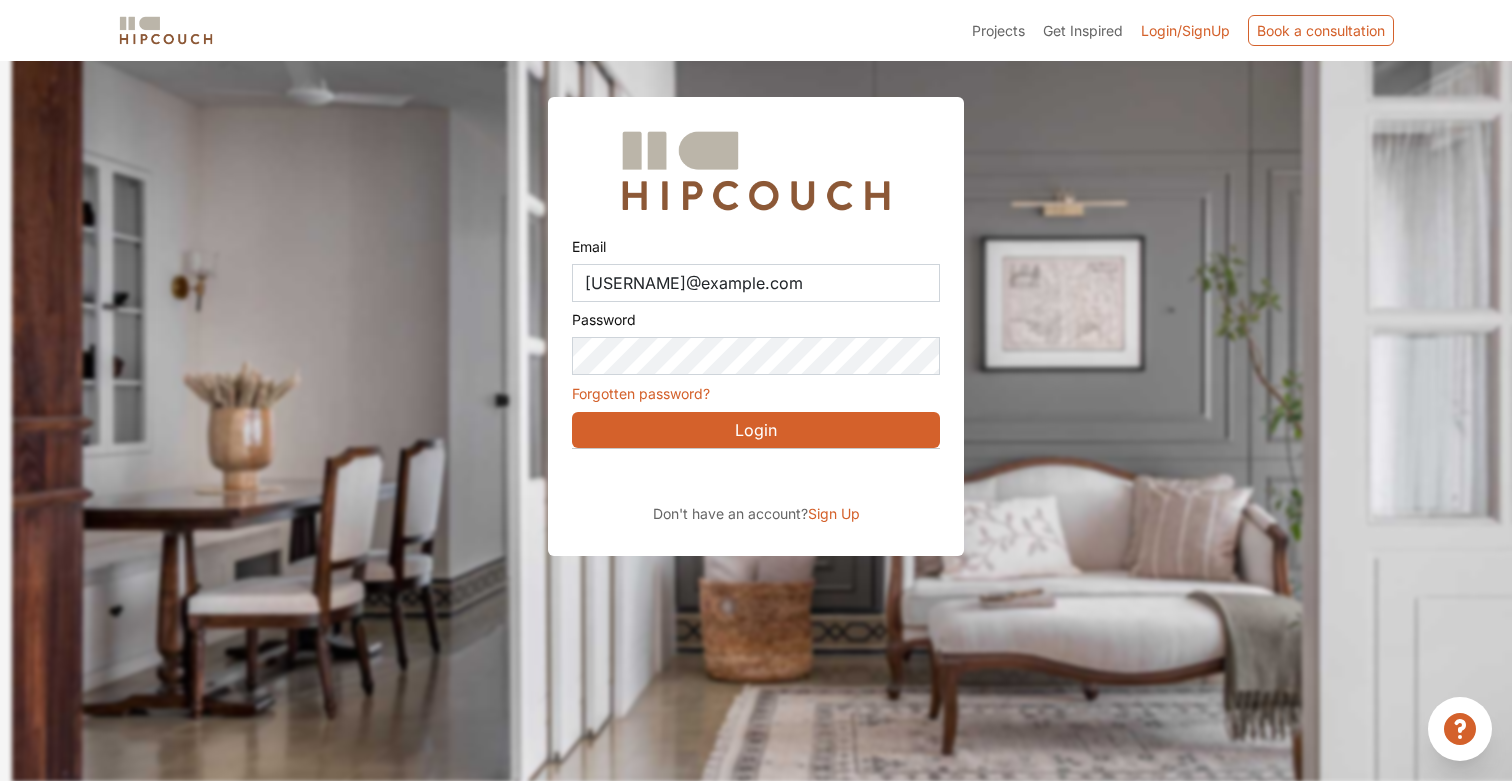click on "Sign Up" at bounding box center (834, 513) 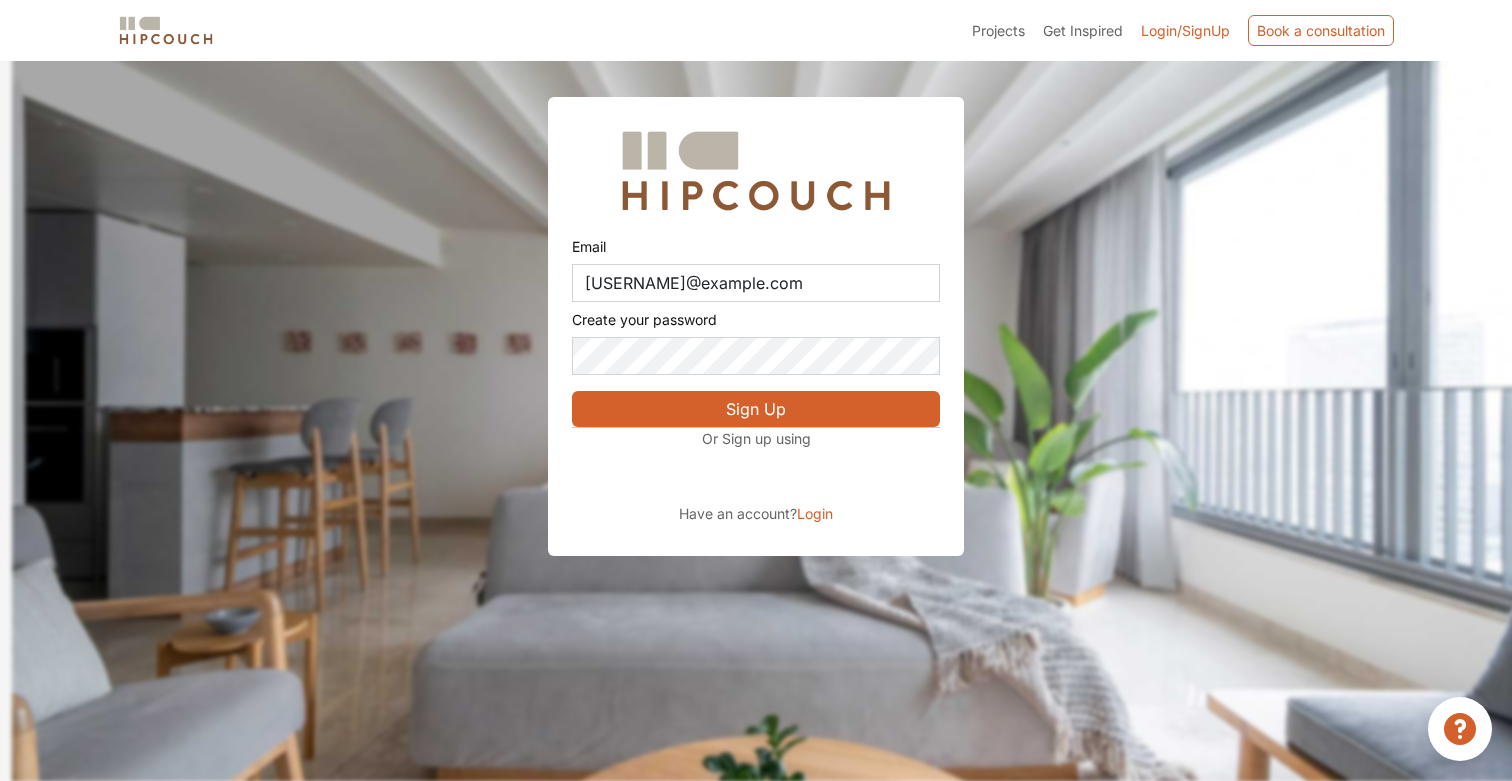 click on "Sign Up" at bounding box center [756, 409] 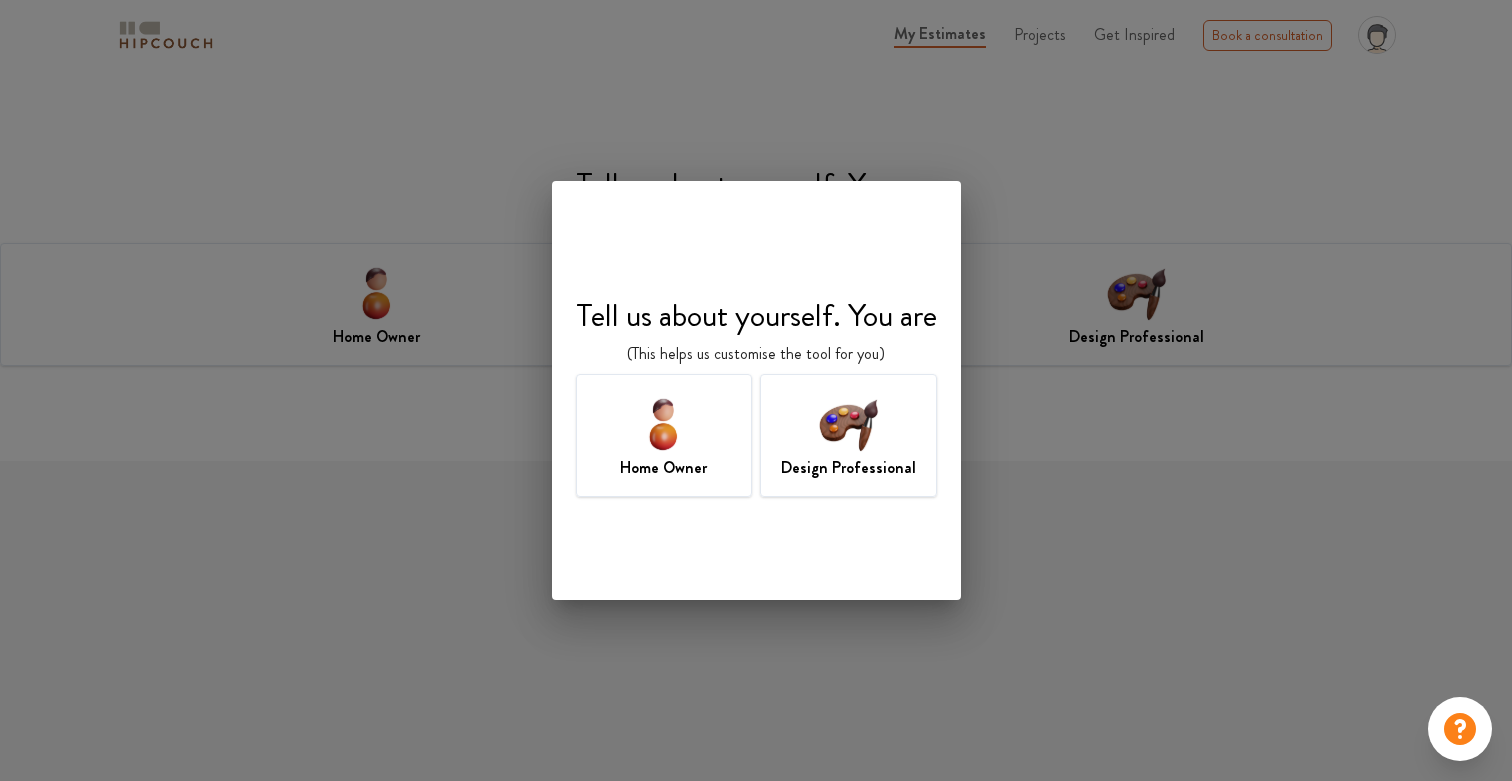 scroll, scrollTop: 0, scrollLeft: 0, axis: both 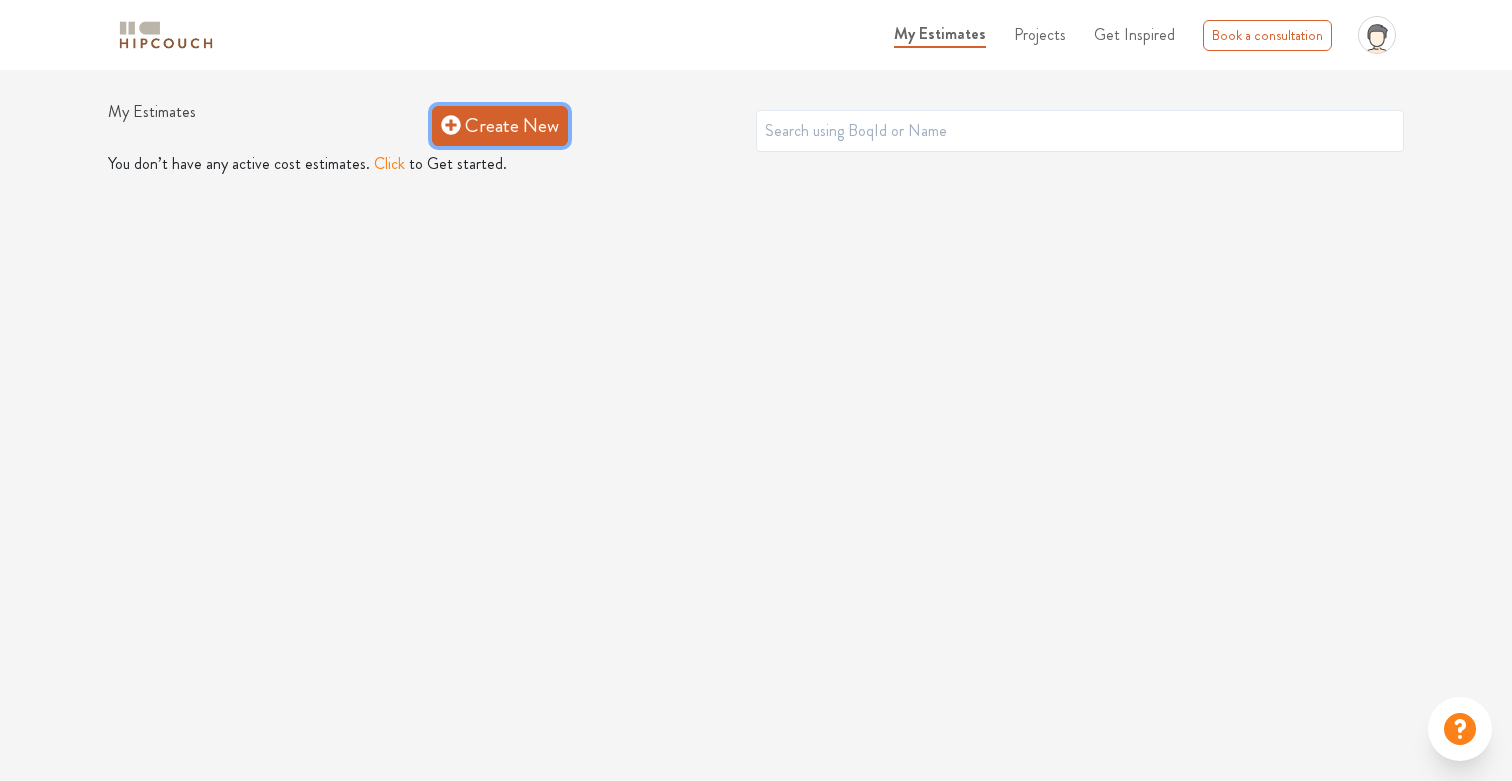 click on "Create New" at bounding box center [500, 126] 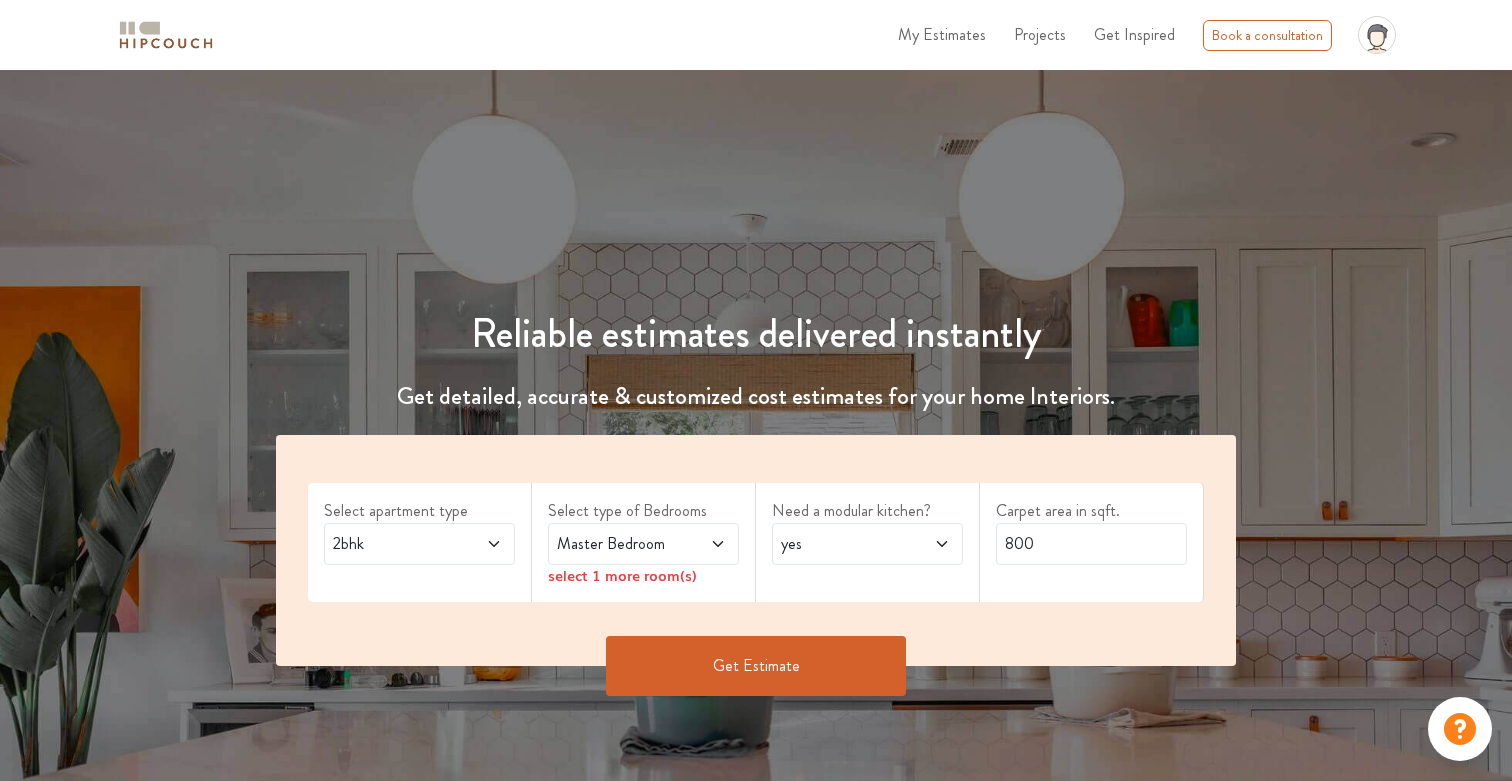 scroll, scrollTop: 0, scrollLeft: 0, axis: both 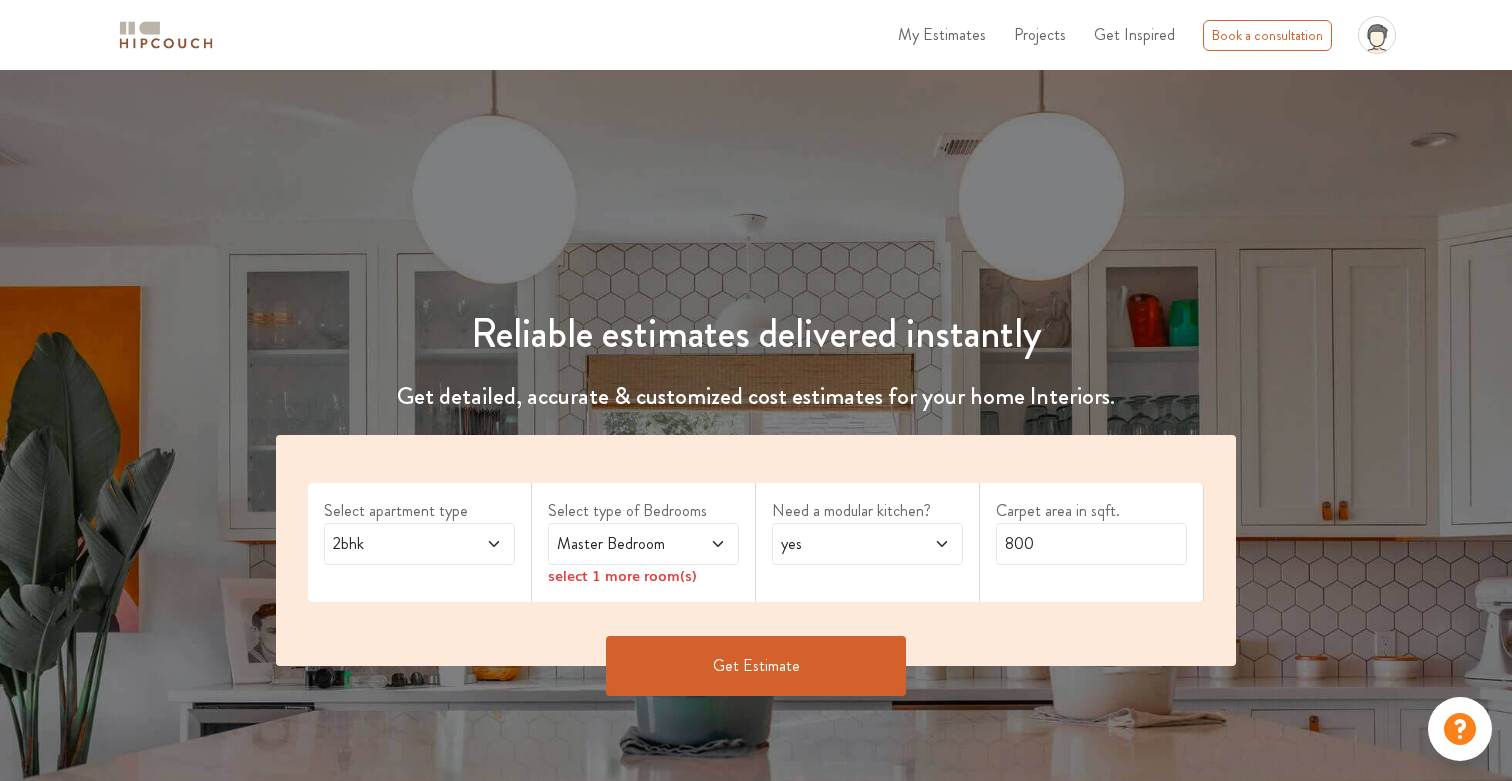 click 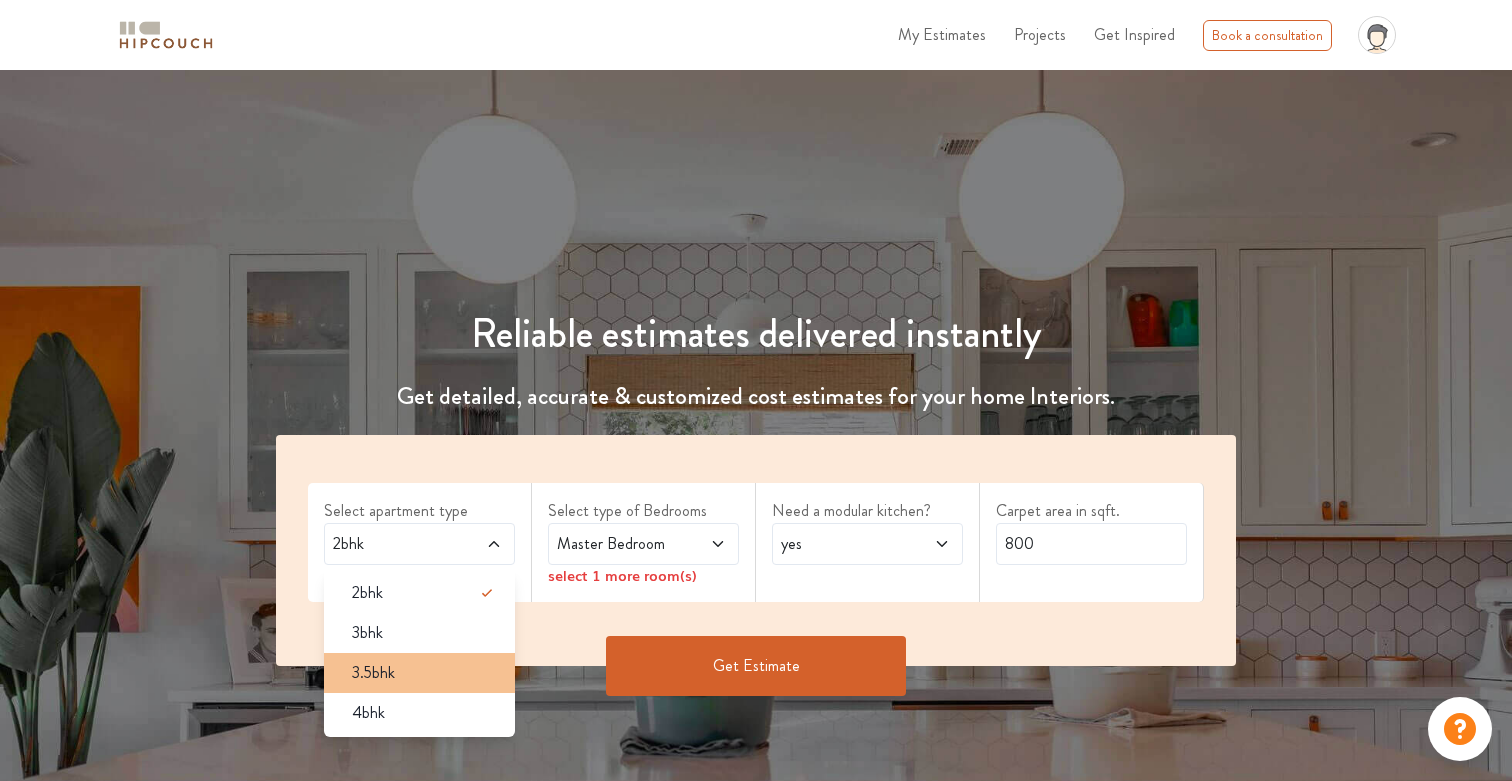click on "3.5bhk" at bounding box center [419, 673] 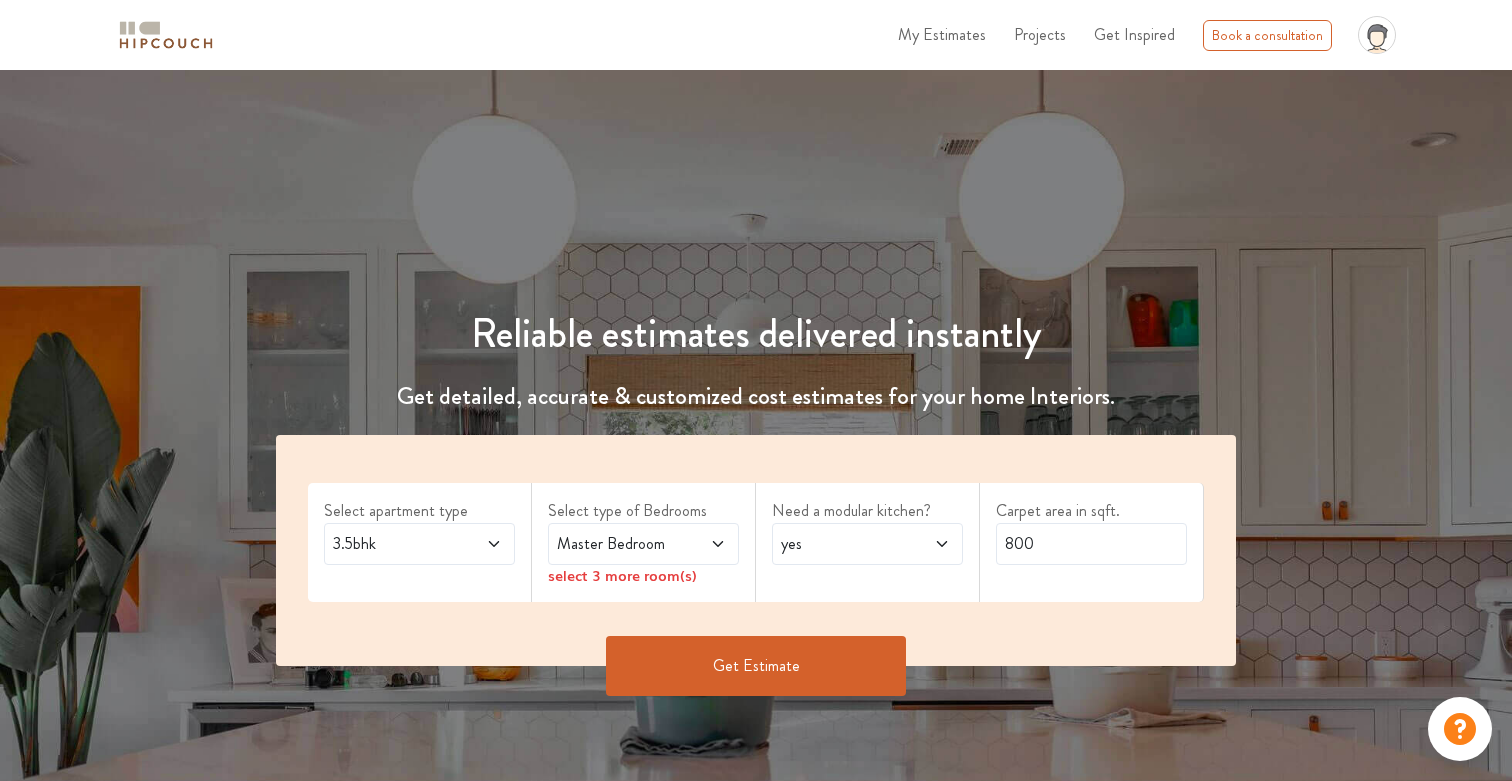 click 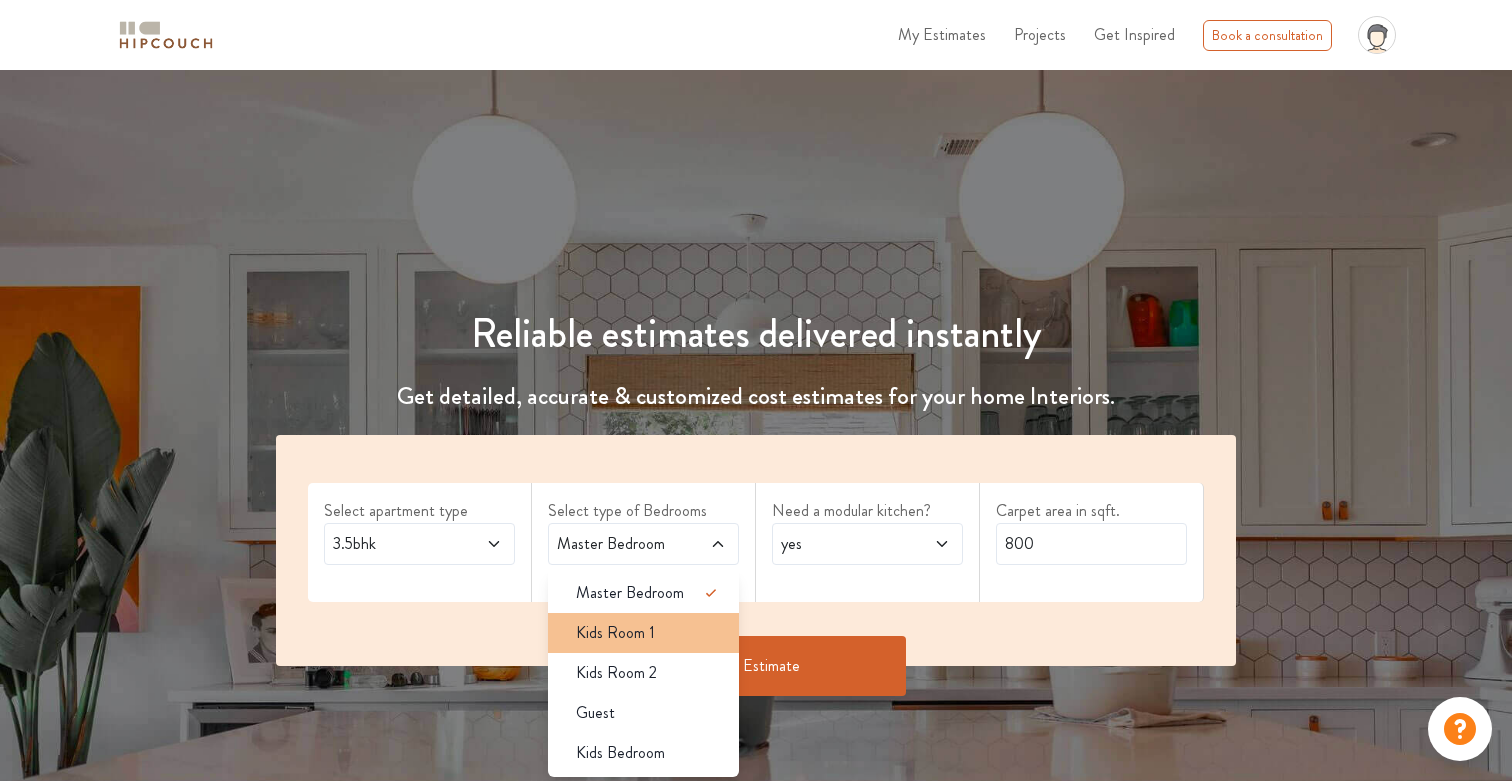 click on "Kids Room 1" at bounding box center [649, 633] 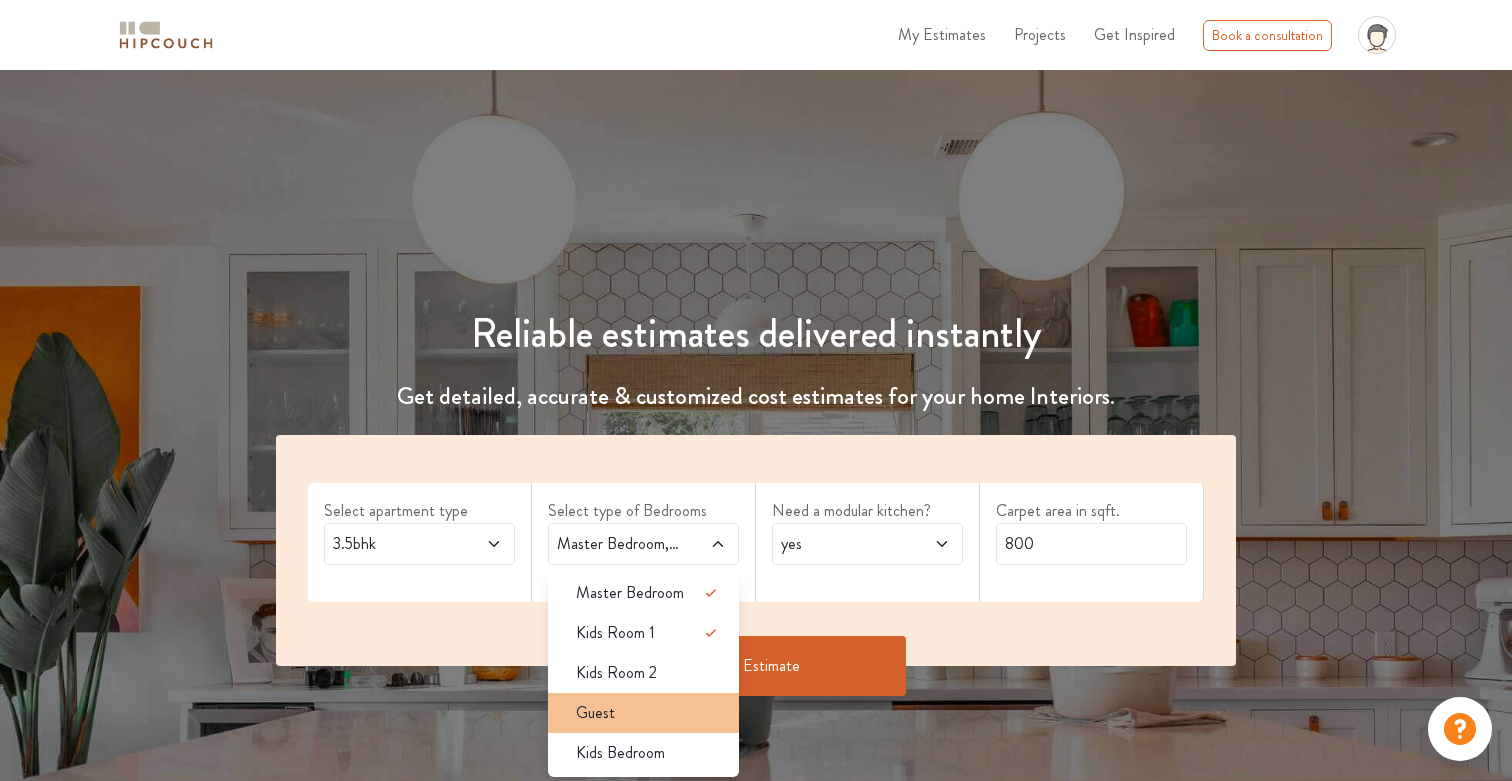 click on "Guest" at bounding box center [649, 713] 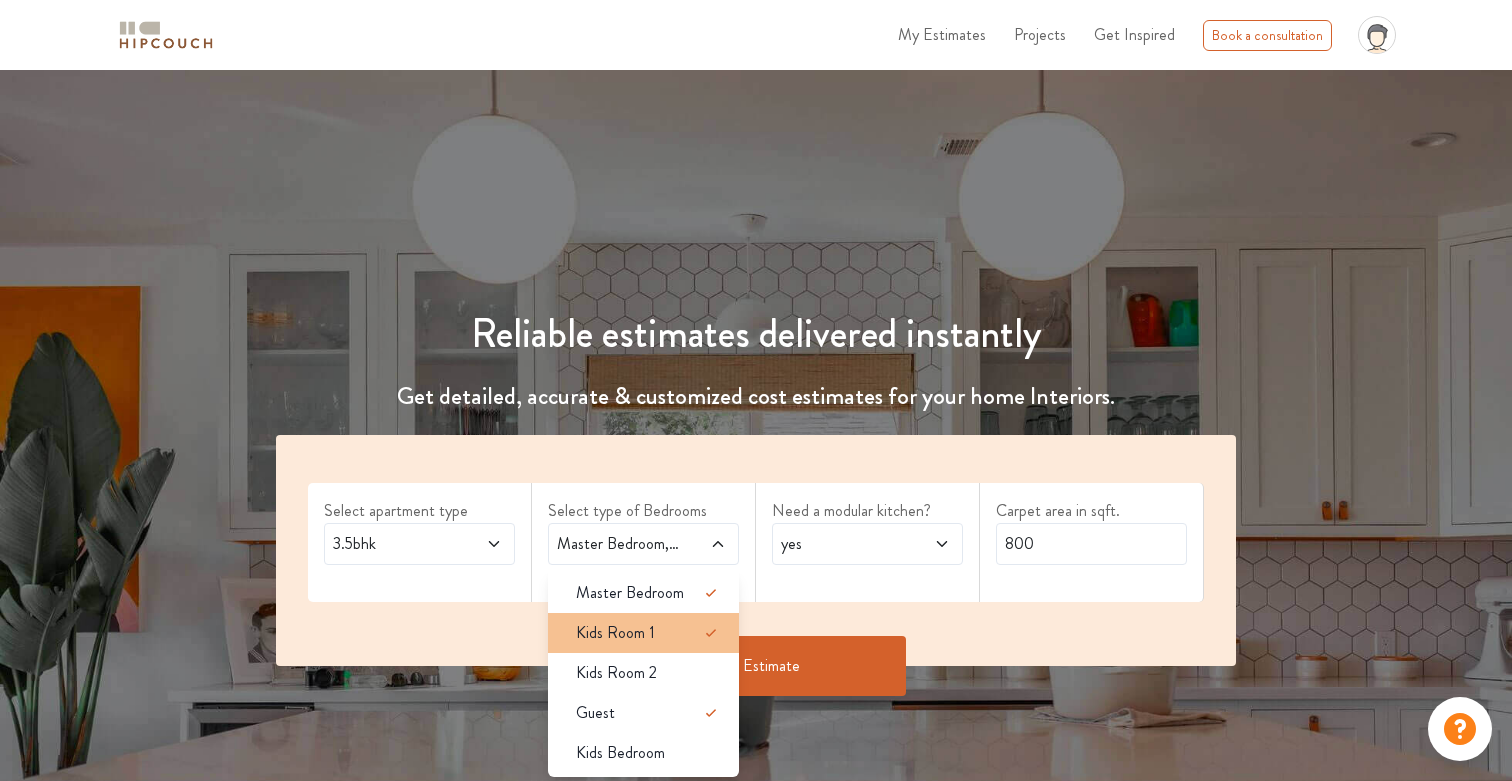 click 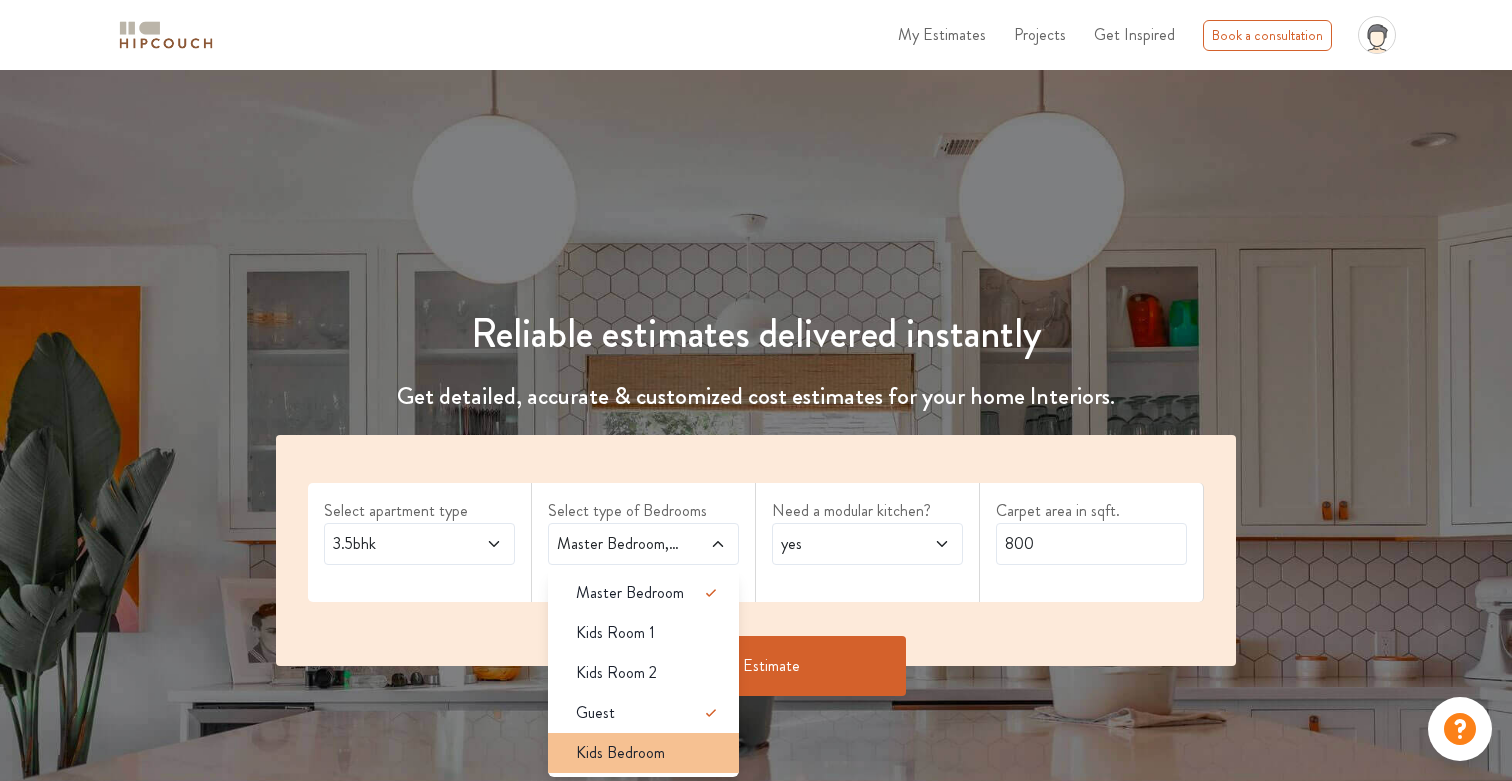 click on "Kids Bedroom" at bounding box center [649, 753] 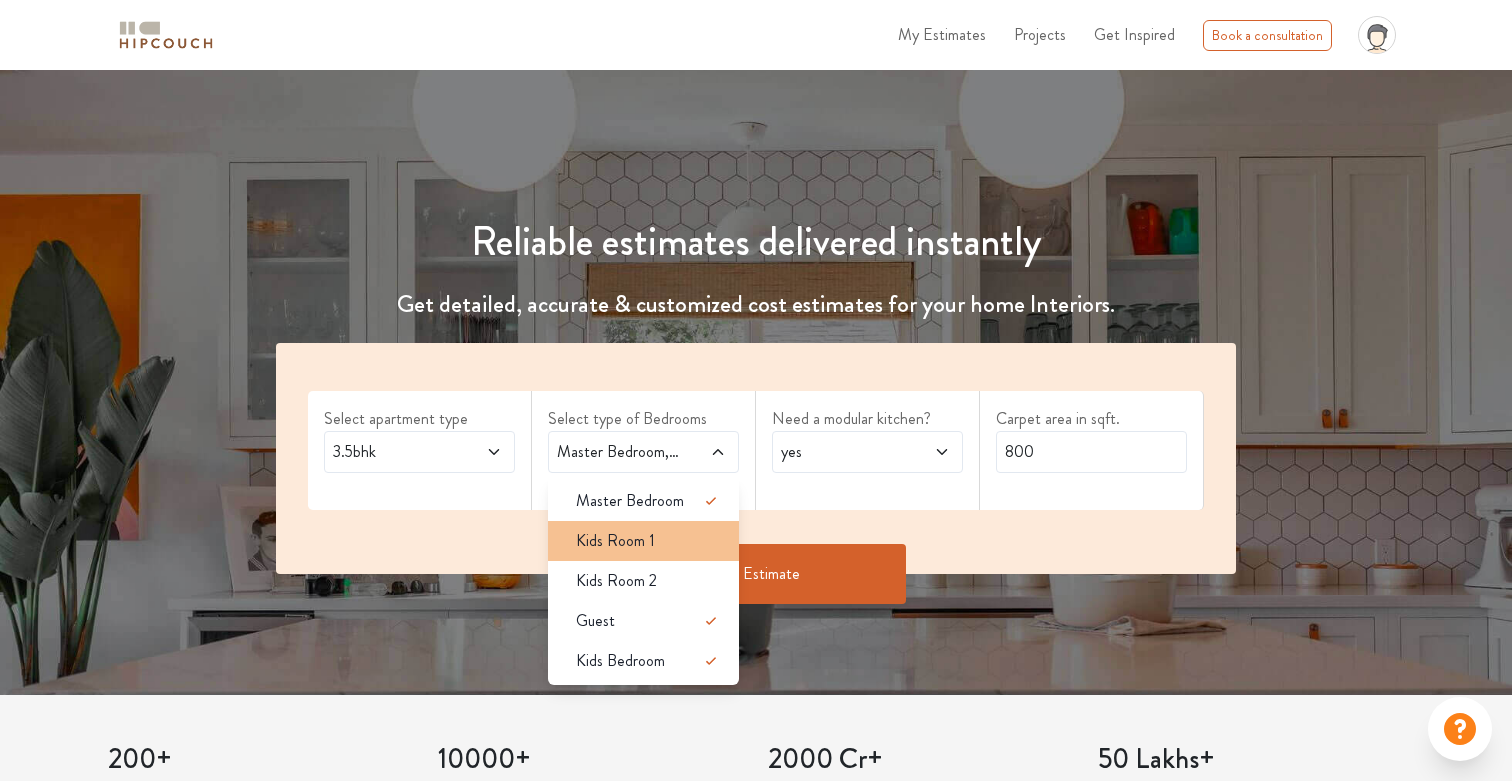 scroll, scrollTop: 67, scrollLeft: 0, axis: vertical 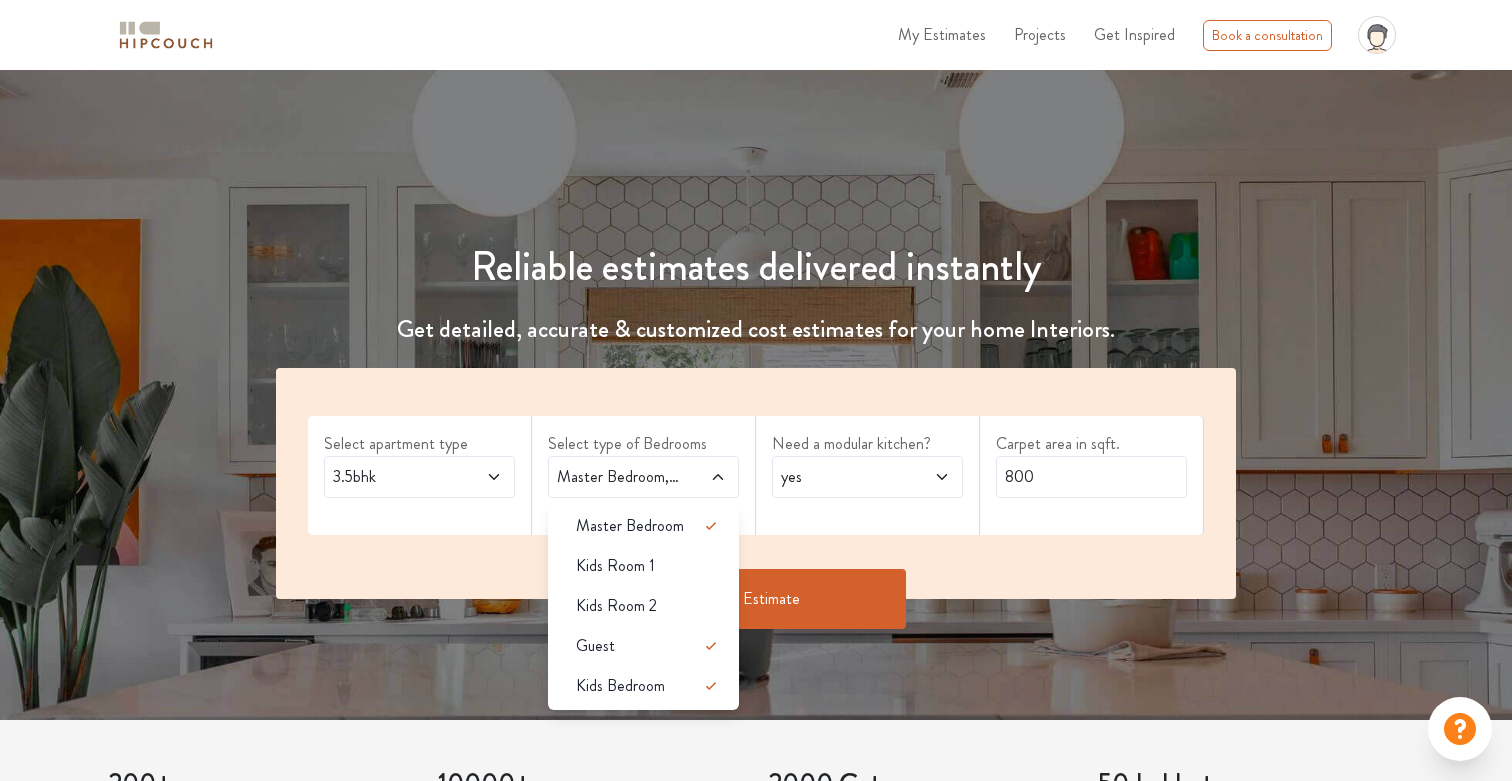 click on "Need a modular kitchen? yes" at bounding box center [868, 475] 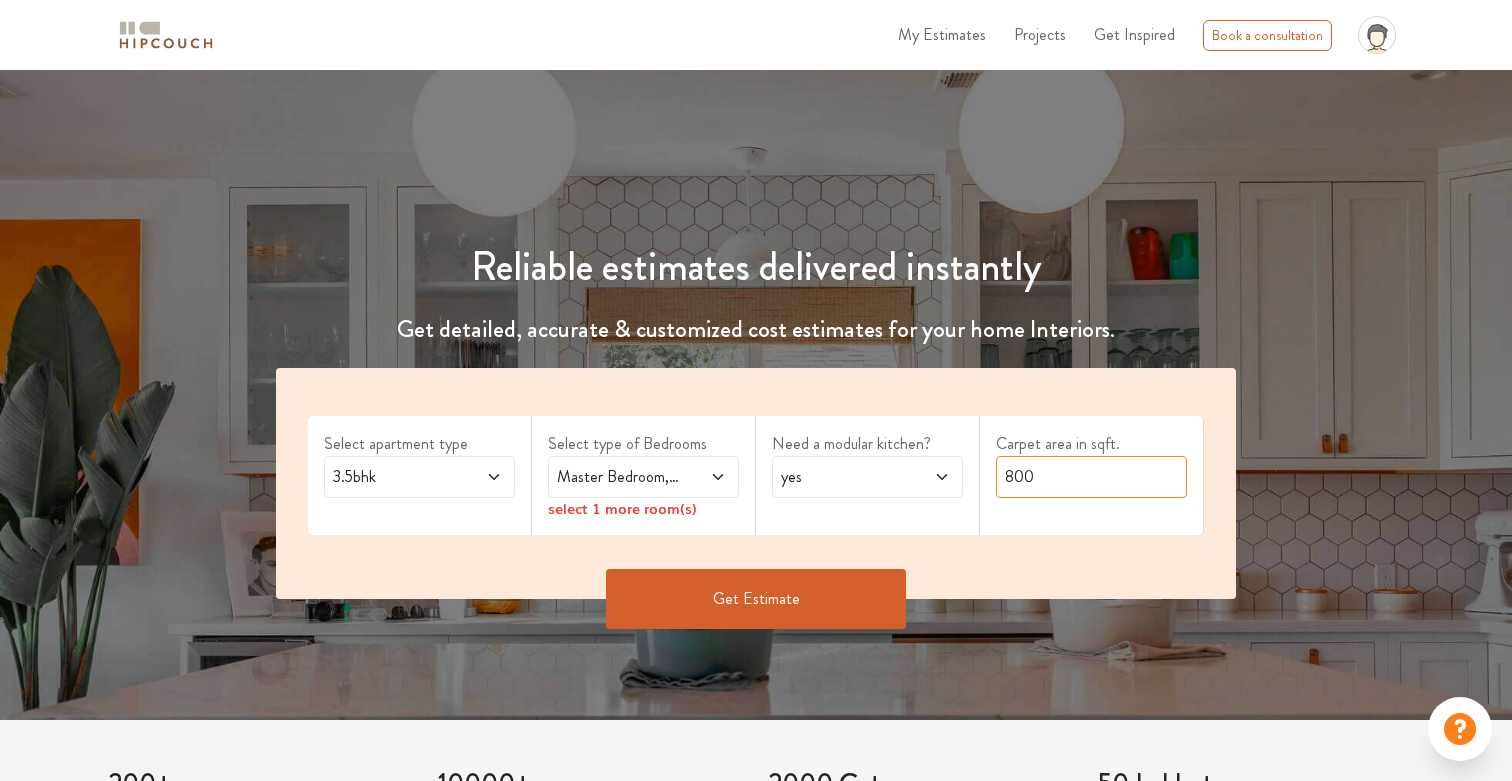 click on "800" at bounding box center (1091, 477) 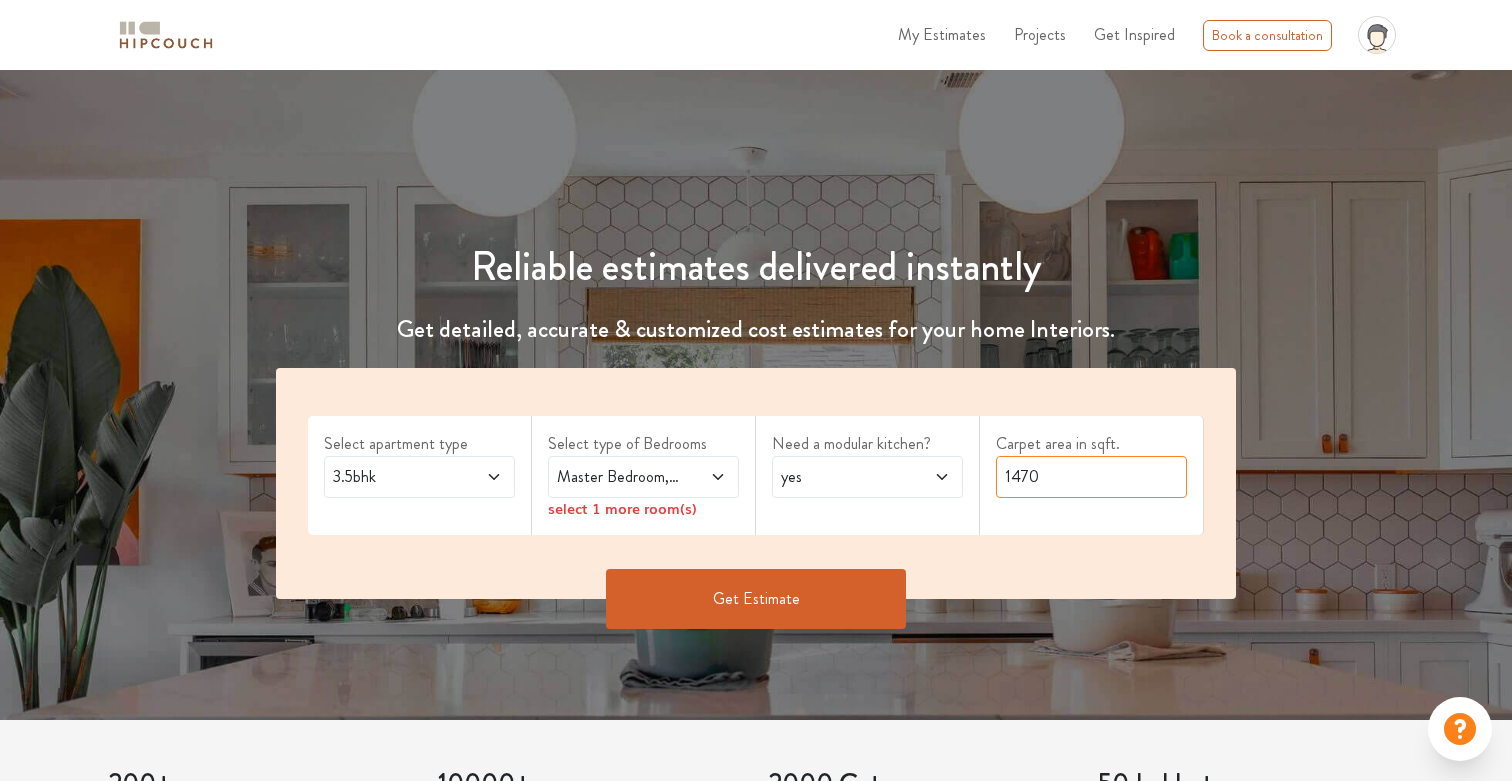 click on "[NUMBER]" at bounding box center [1091, 477] 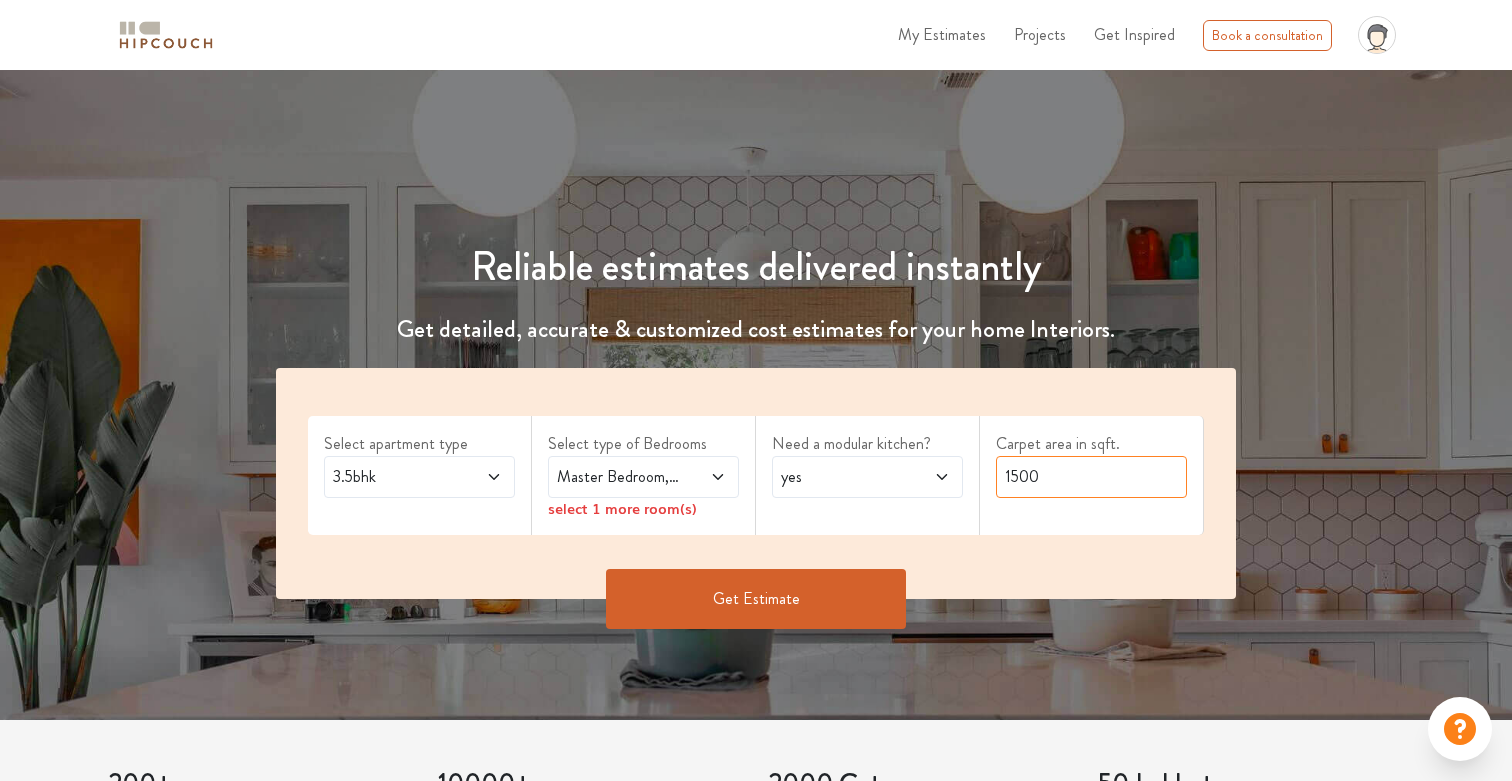 type on "1500" 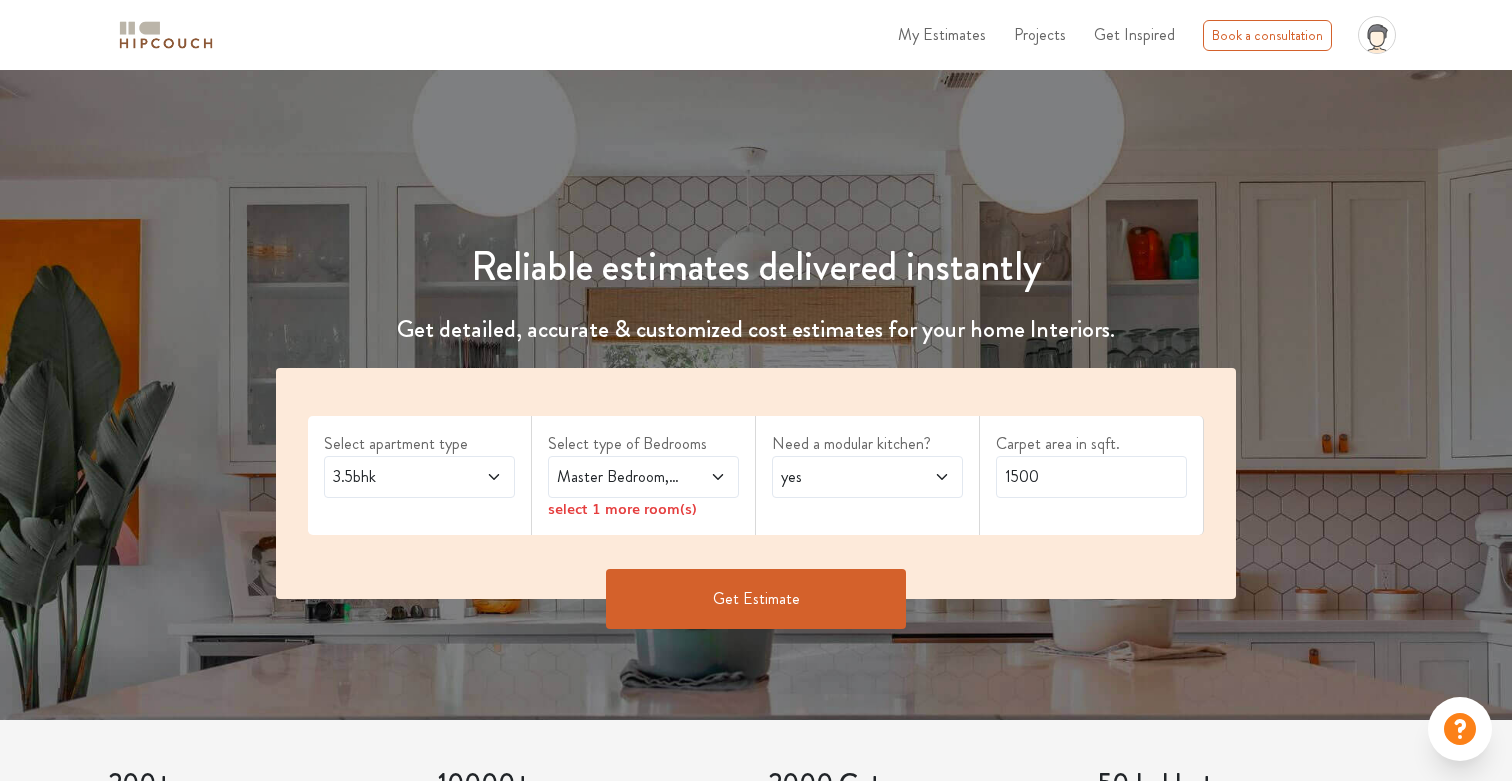 click 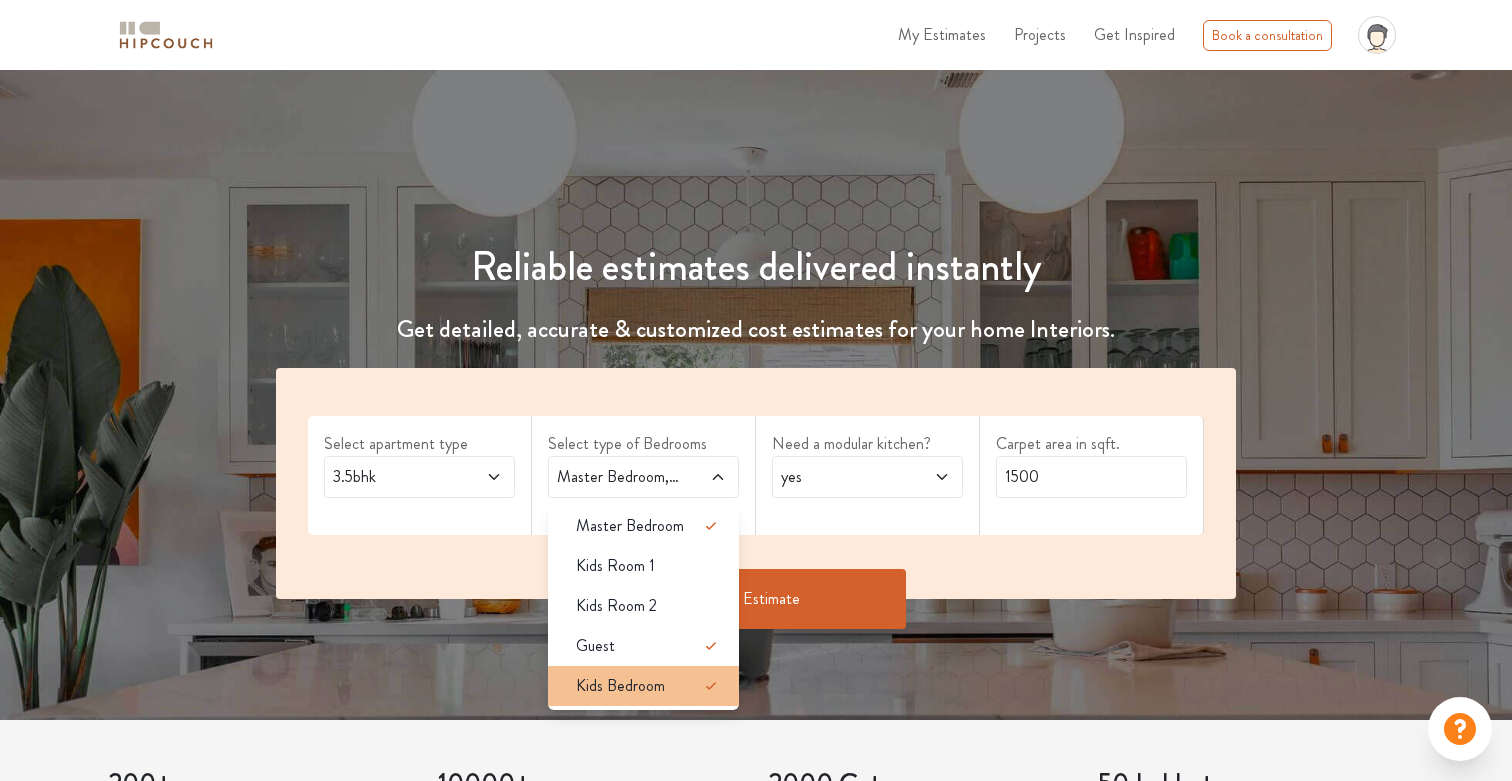 click 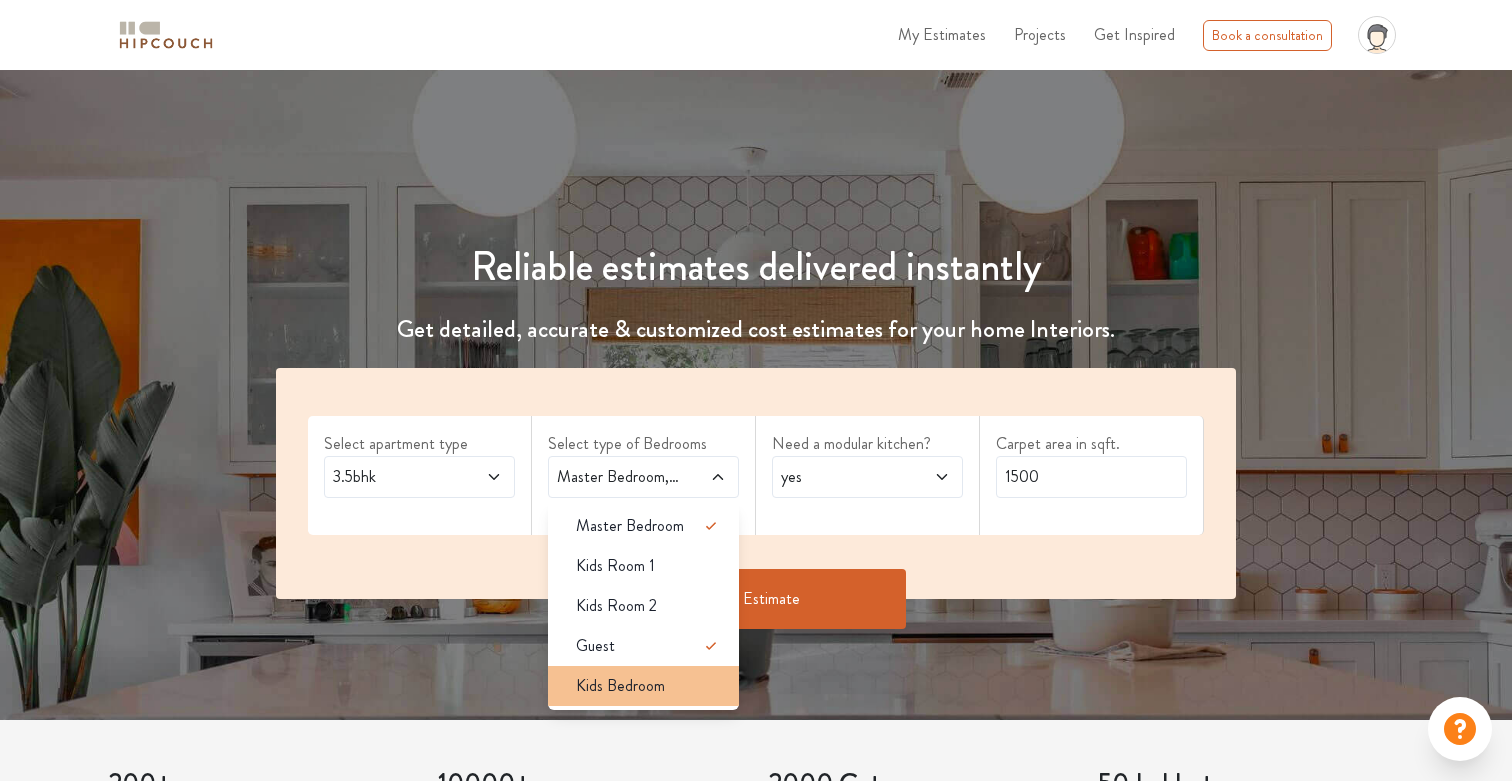 click on "Kids Bedroom" at bounding box center [649, 686] 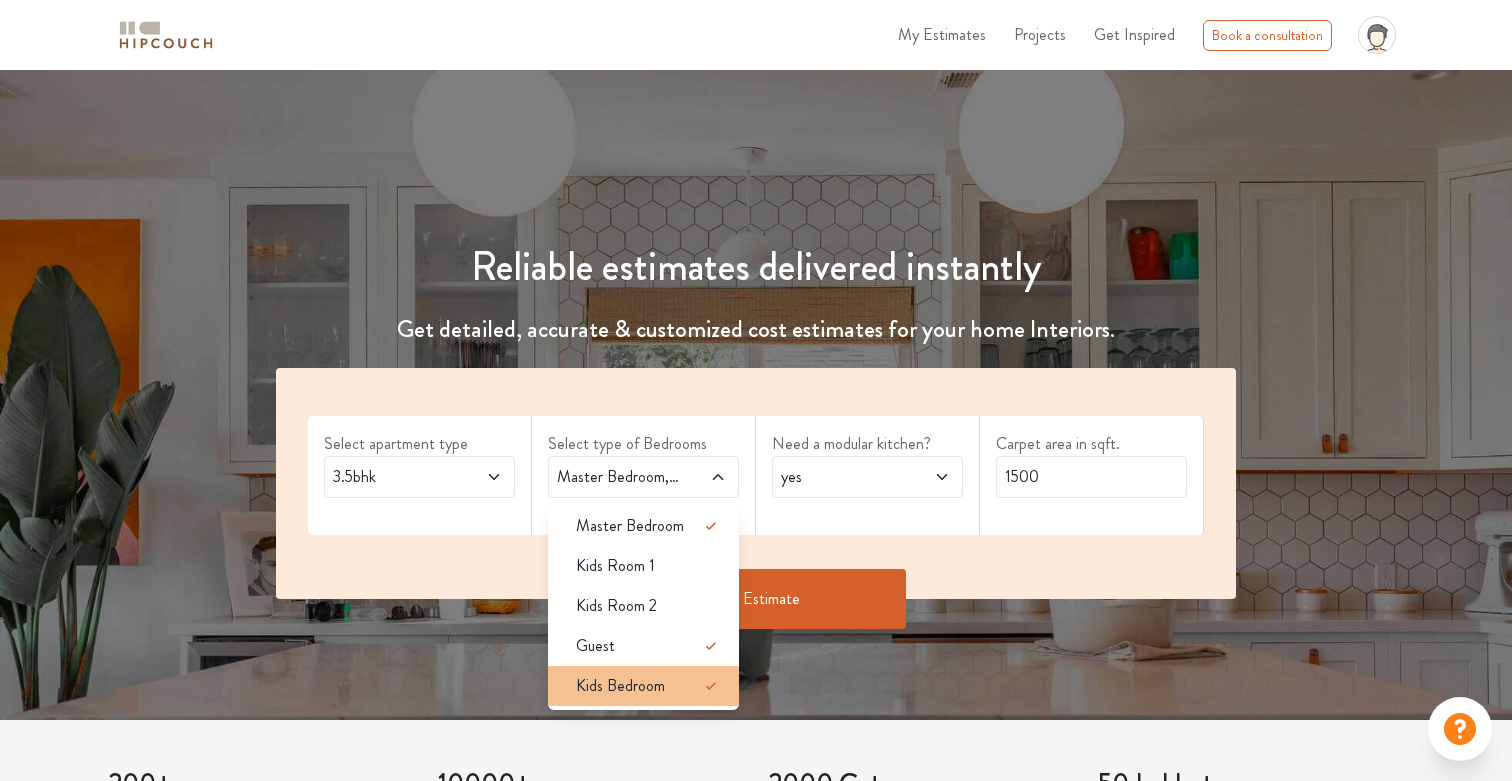 click 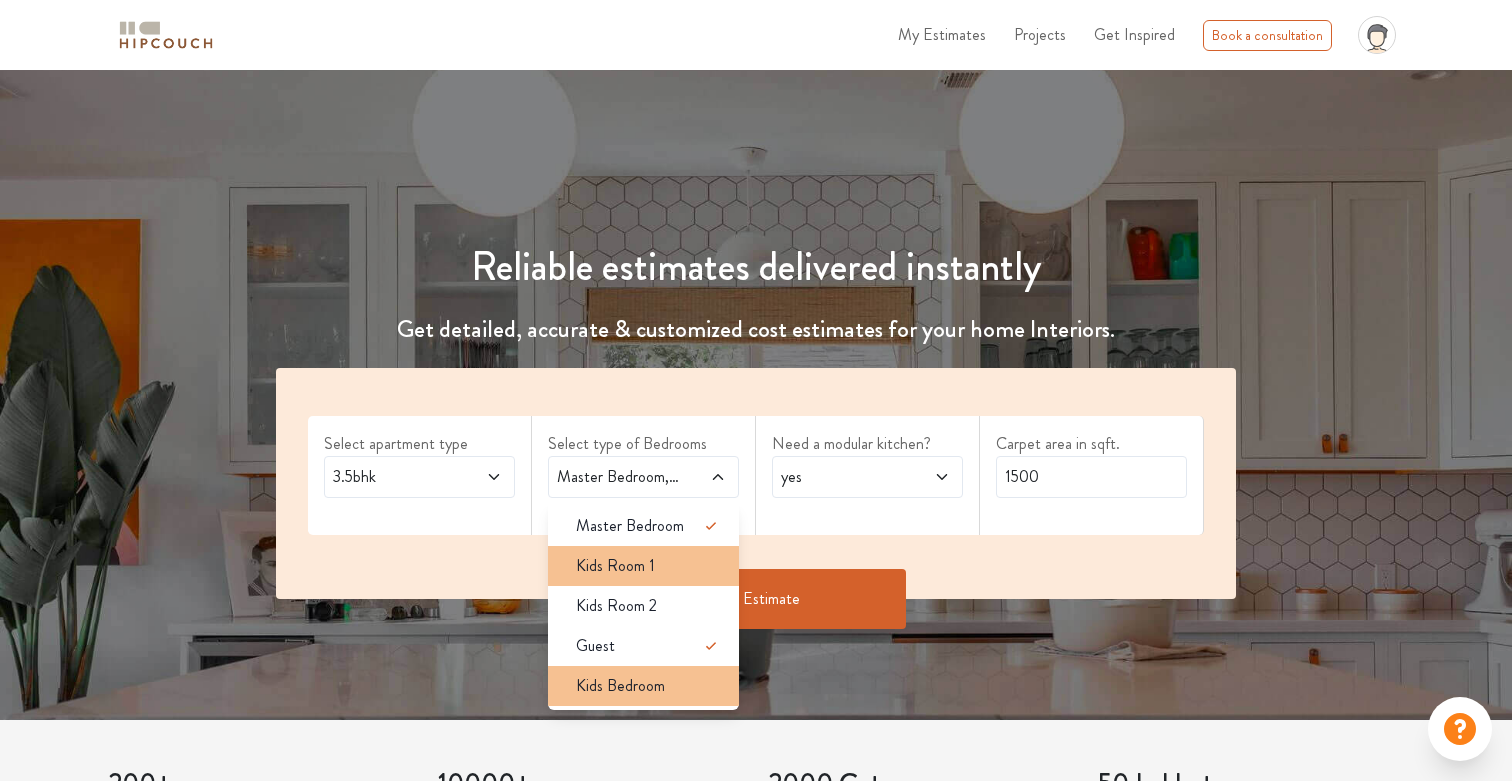 click on "Kids Room 1" at bounding box center [649, 566] 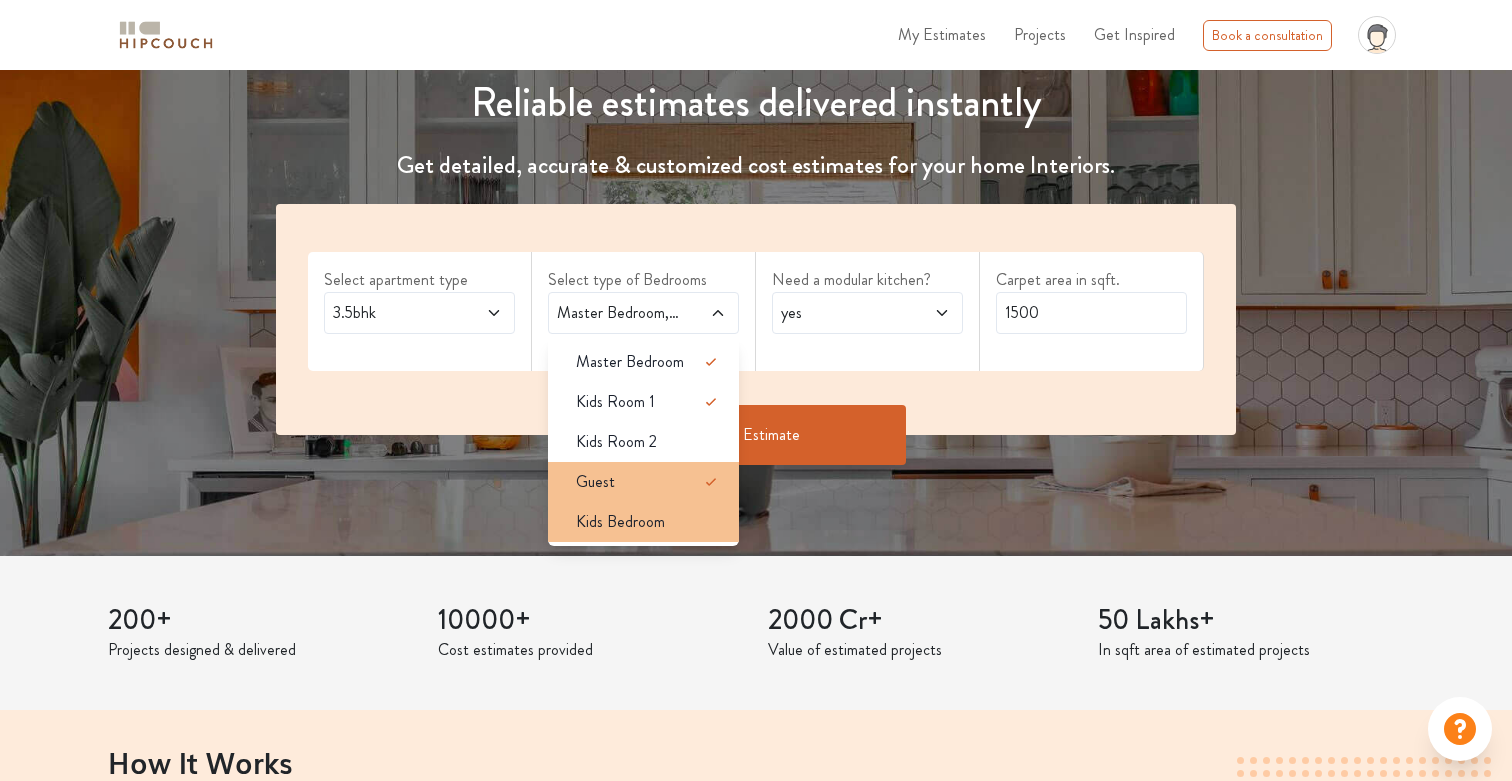 scroll, scrollTop: 360, scrollLeft: 0, axis: vertical 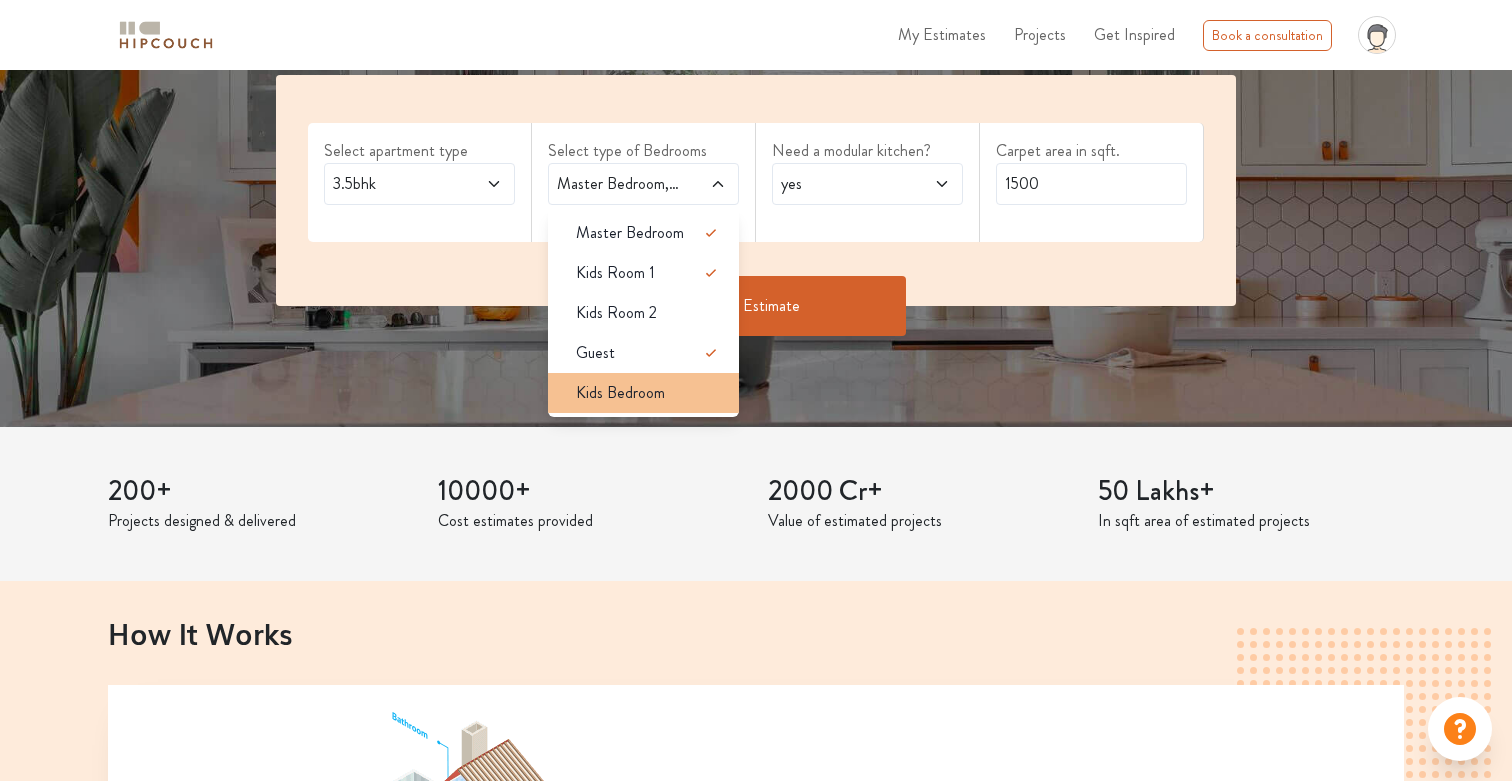 click on "Select apartment type 3.5bhk Select type of Bedrooms Master Bedroom,Kids Room 1,Guest Master Bedroom Kids Room 1 Kids Room 2 Guest Kids Bedroom select 1 more room(s) Need a modular kitchen? yes Carpet area in sqft. 1500" at bounding box center (756, 190) 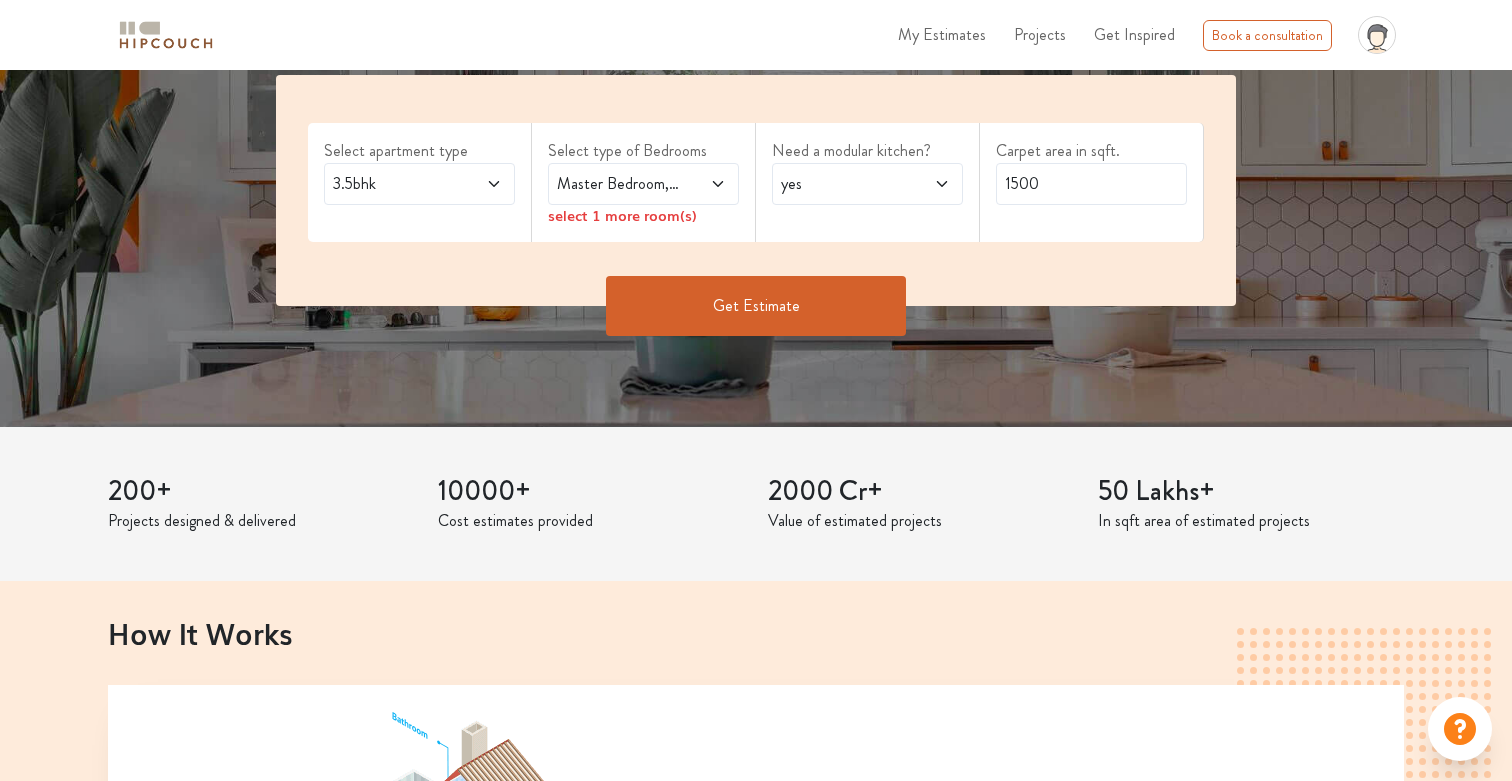 click on "Get Estimate" at bounding box center [756, 306] 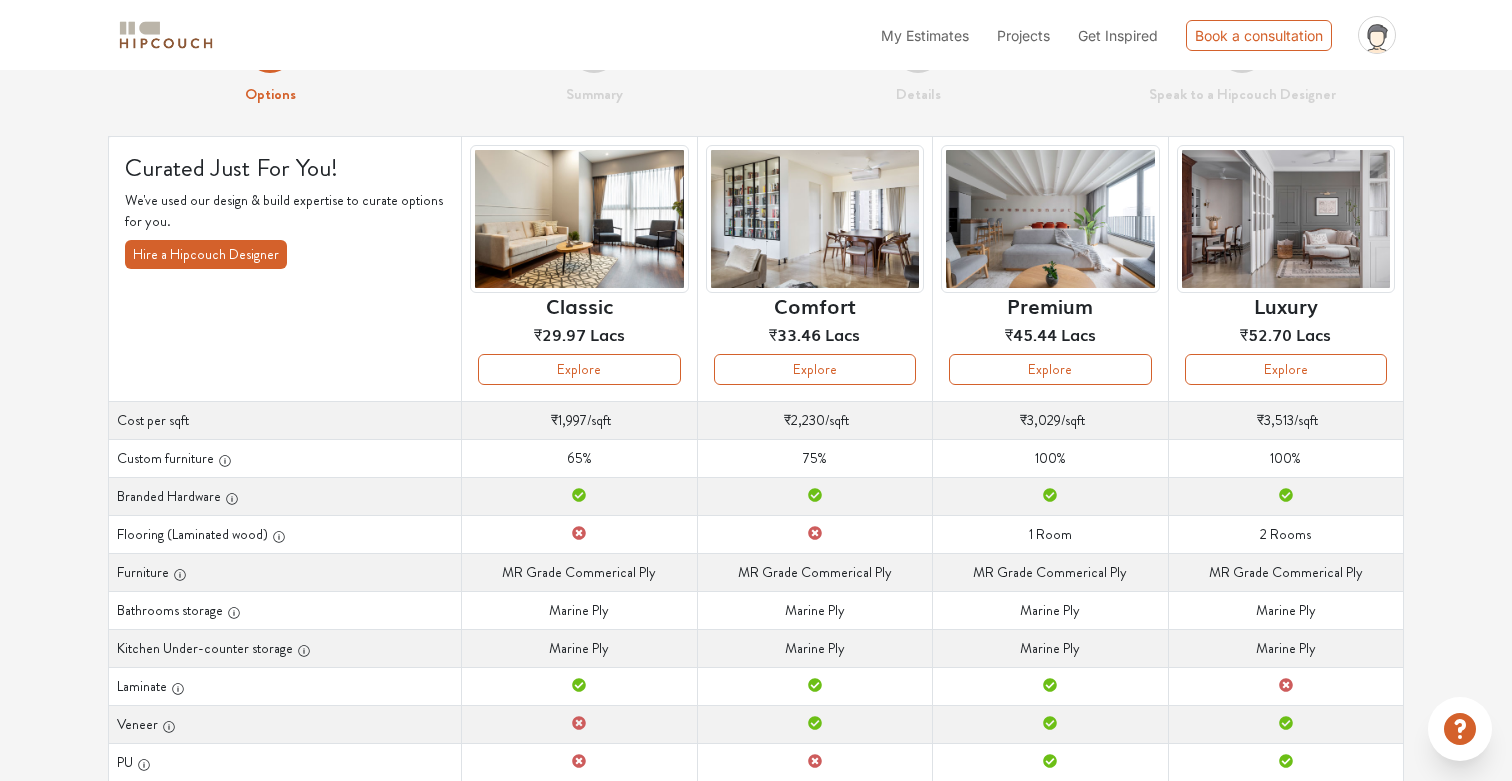 scroll, scrollTop: 60, scrollLeft: 0, axis: vertical 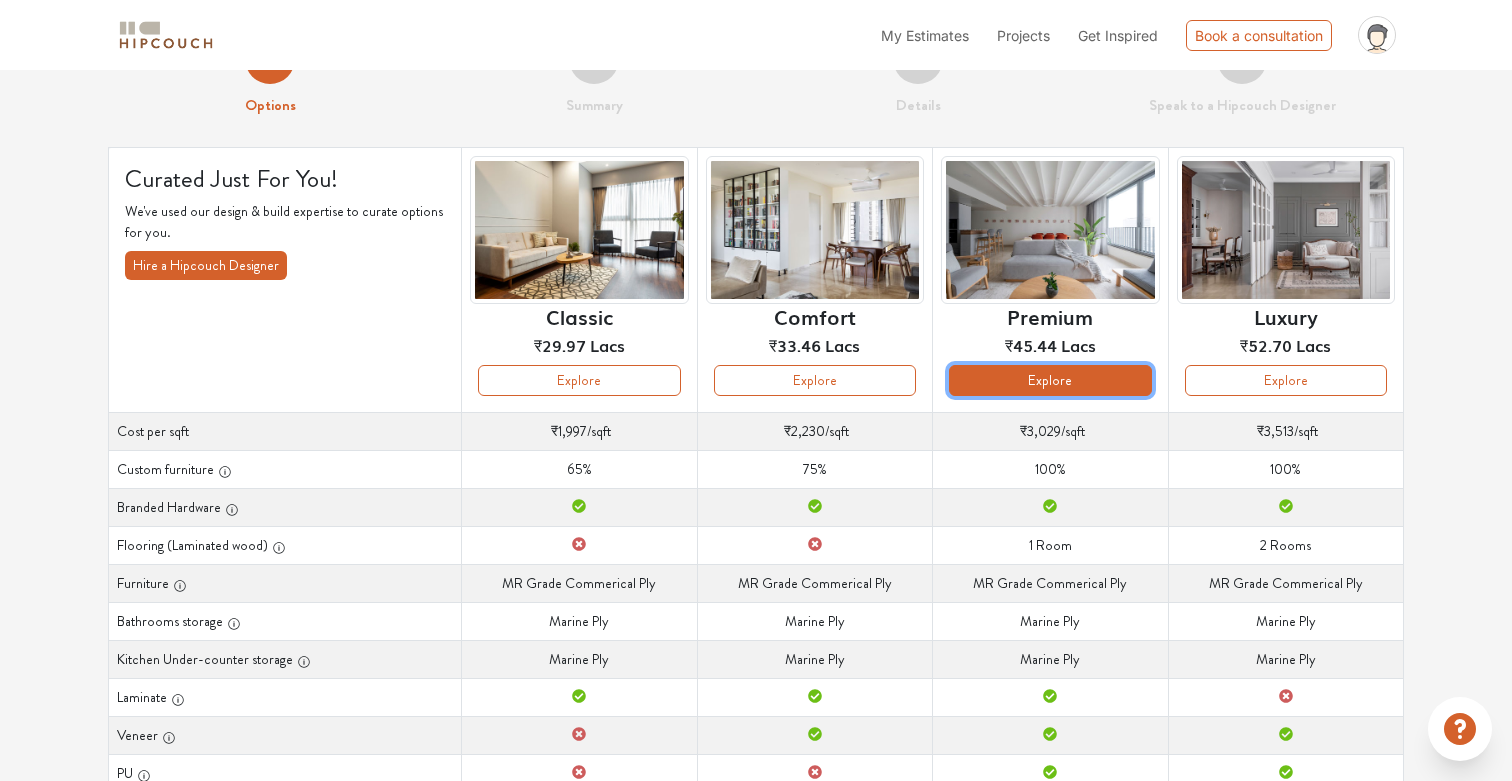click on "Explore" at bounding box center (1050, 380) 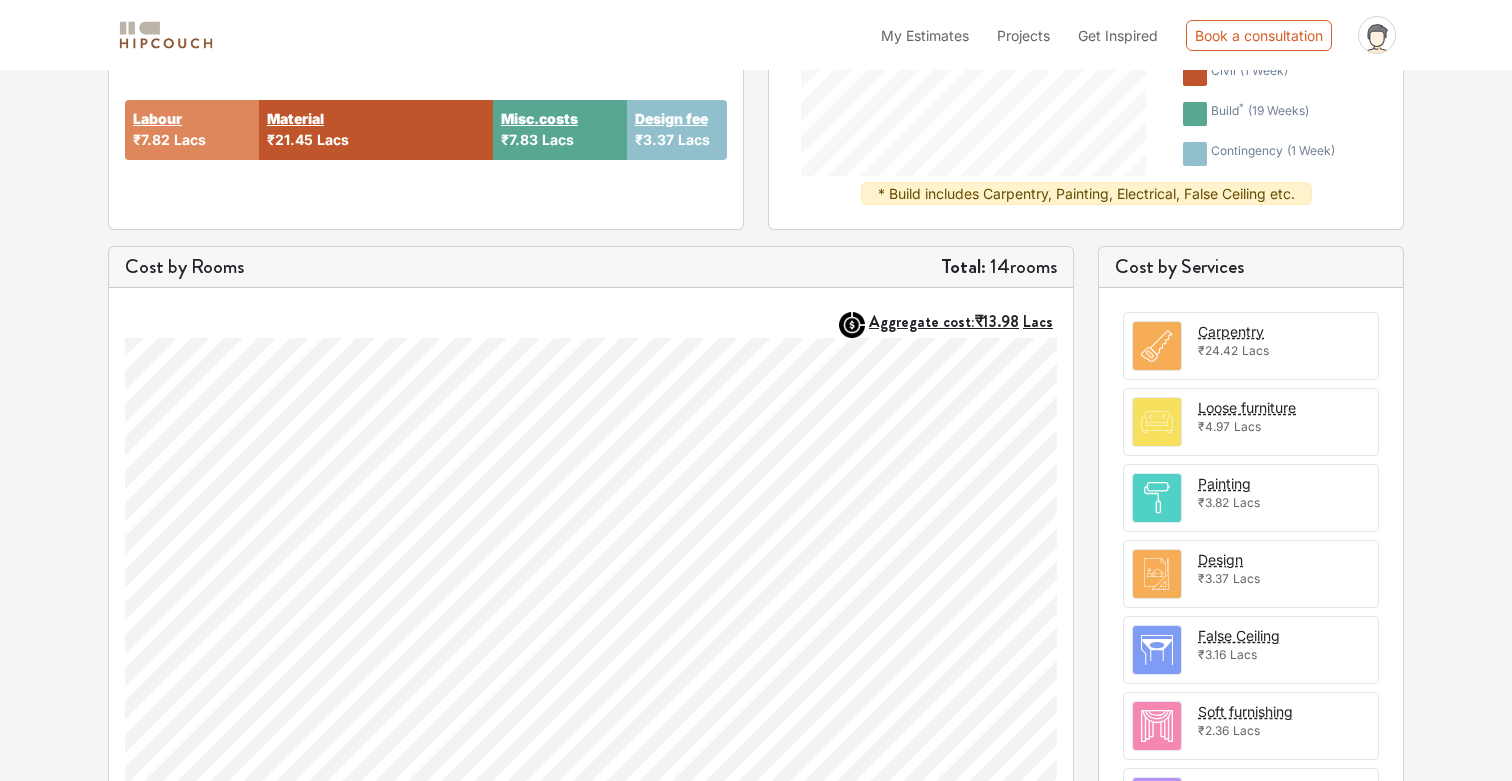 scroll, scrollTop: 369, scrollLeft: 0, axis: vertical 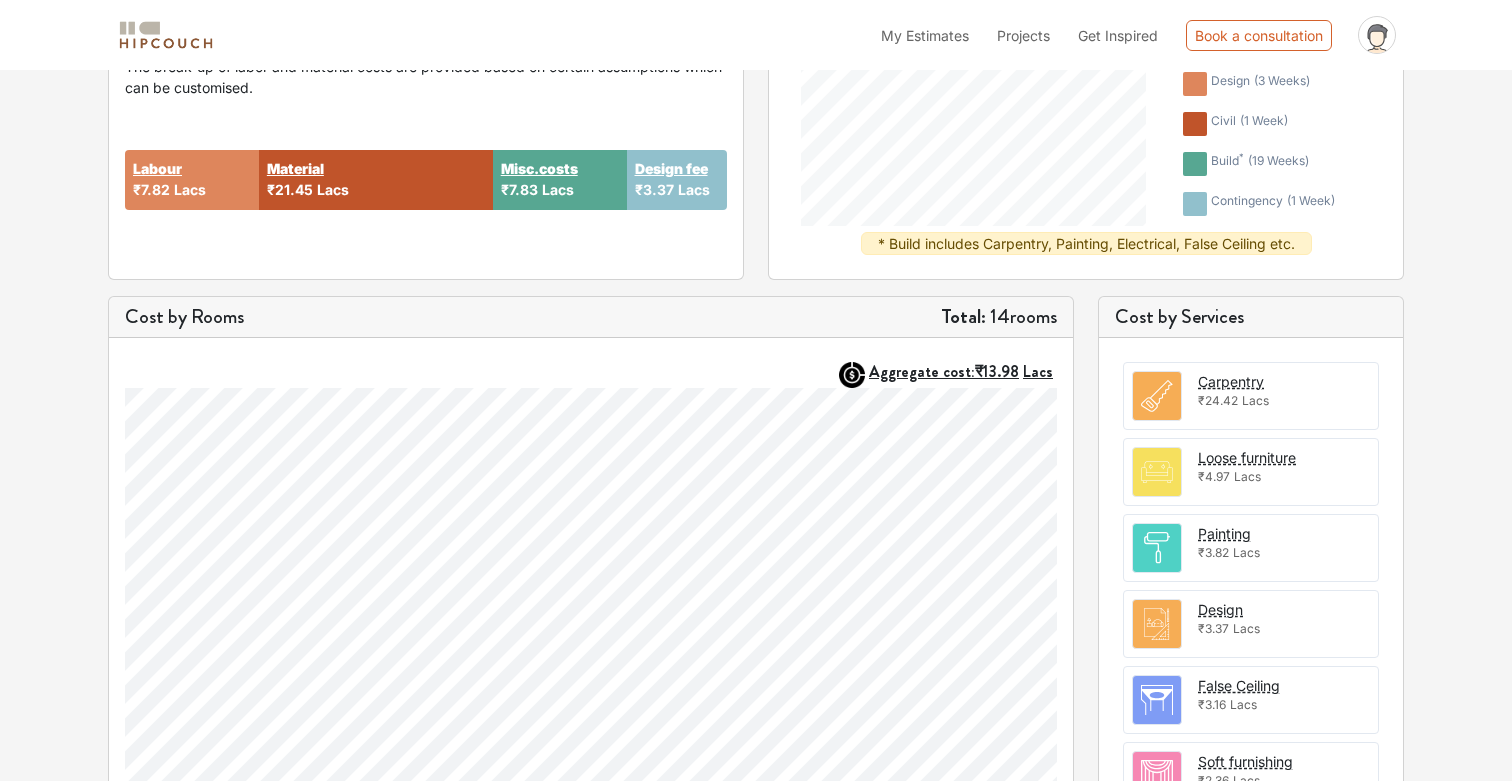 click on "Aggregate cost:  ₹13.98 Lacs   Sample Tooltip CanvasJS.com" at bounding box center (591, 721) 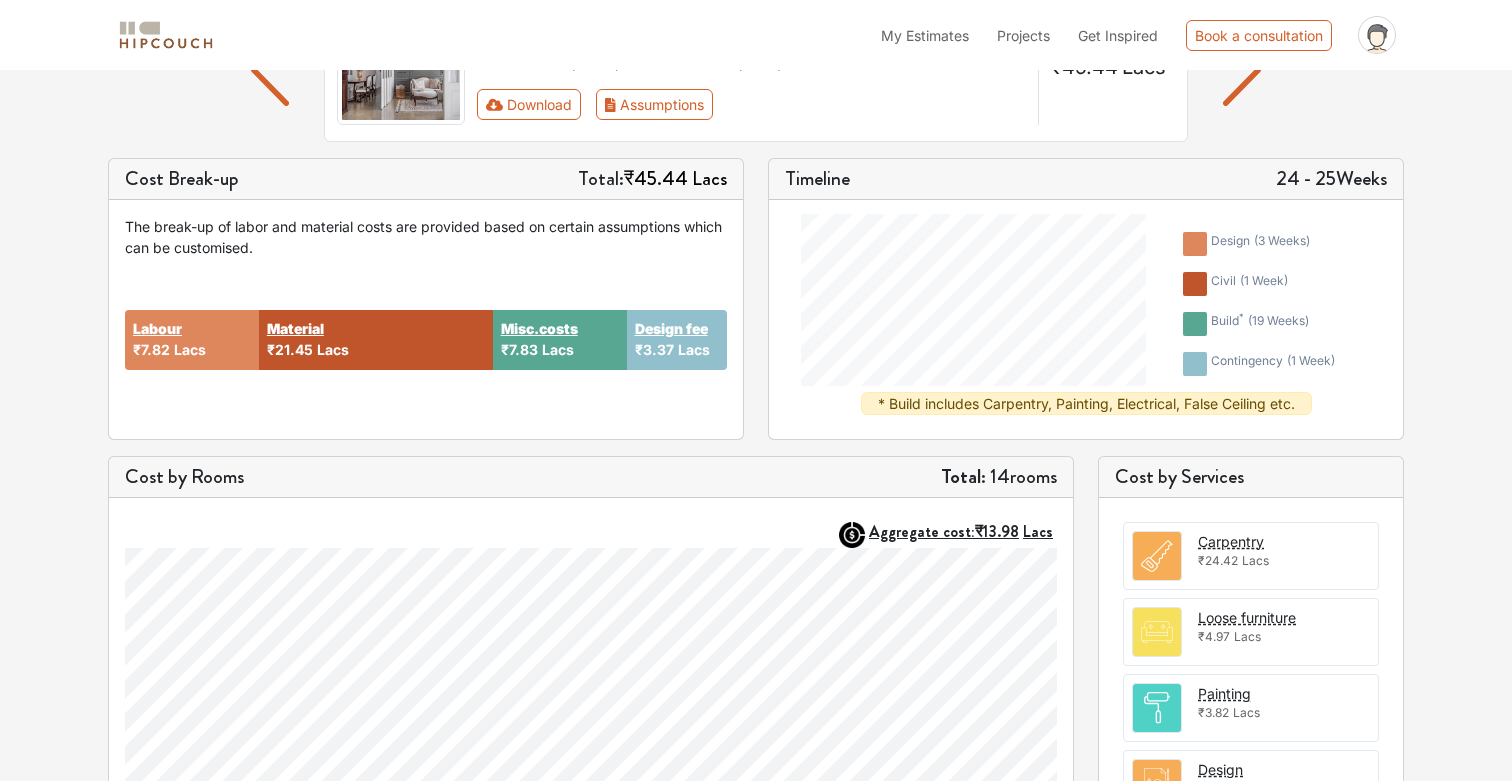 scroll, scrollTop: 130, scrollLeft: 0, axis: vertical 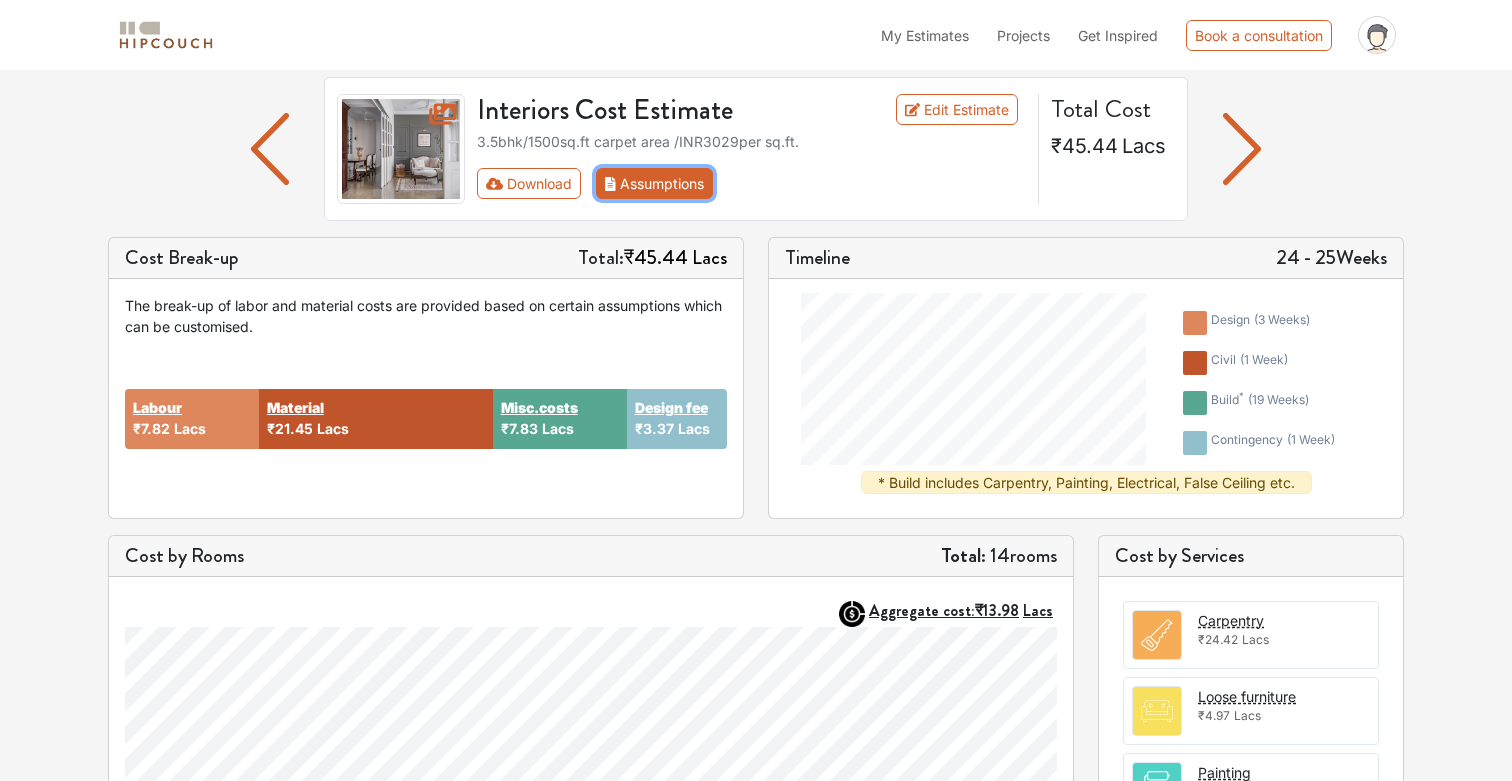 click on "Assumptions" at bounding box center (654, 183) 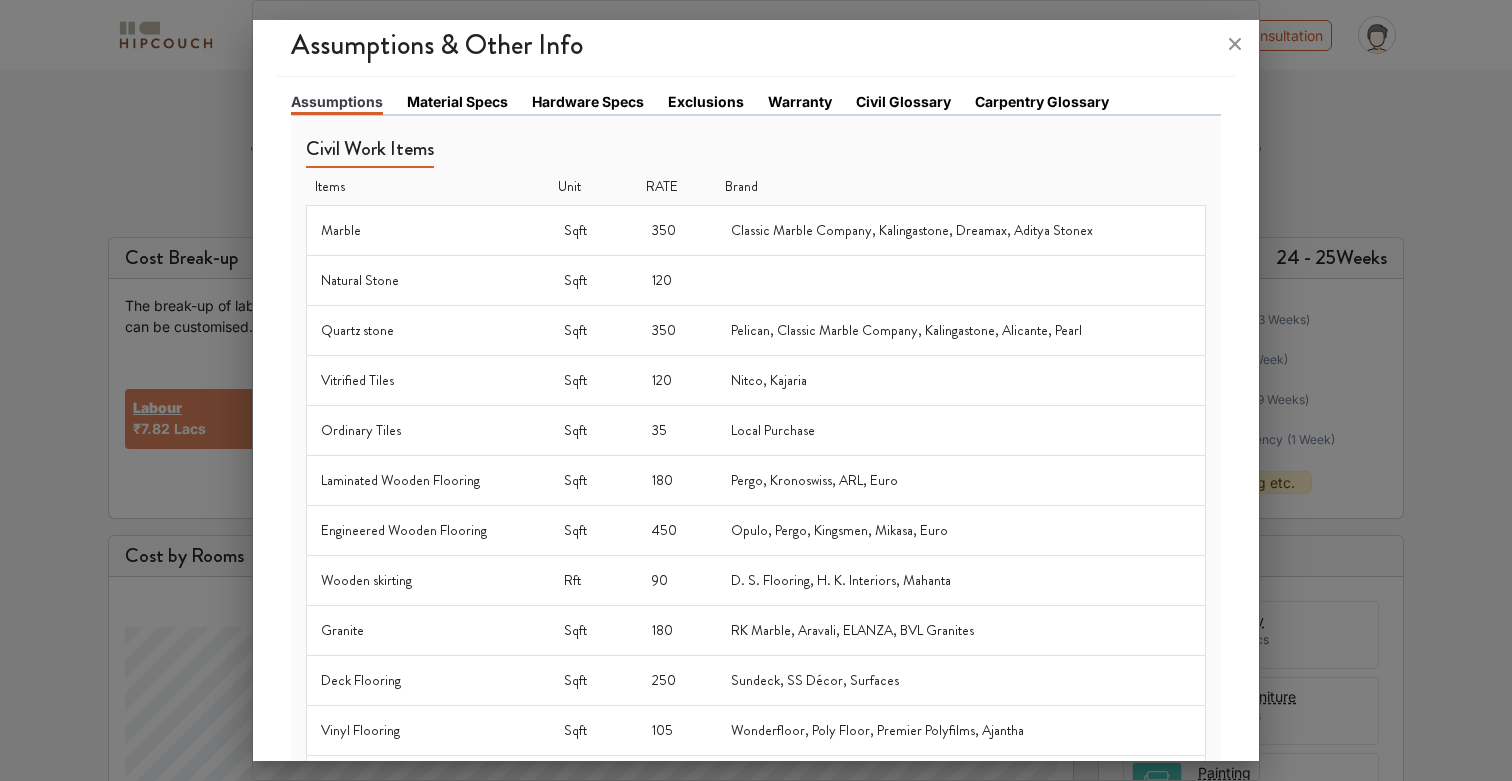 scroll, scrollTop: 0, scrollLeft: 0, axis: both 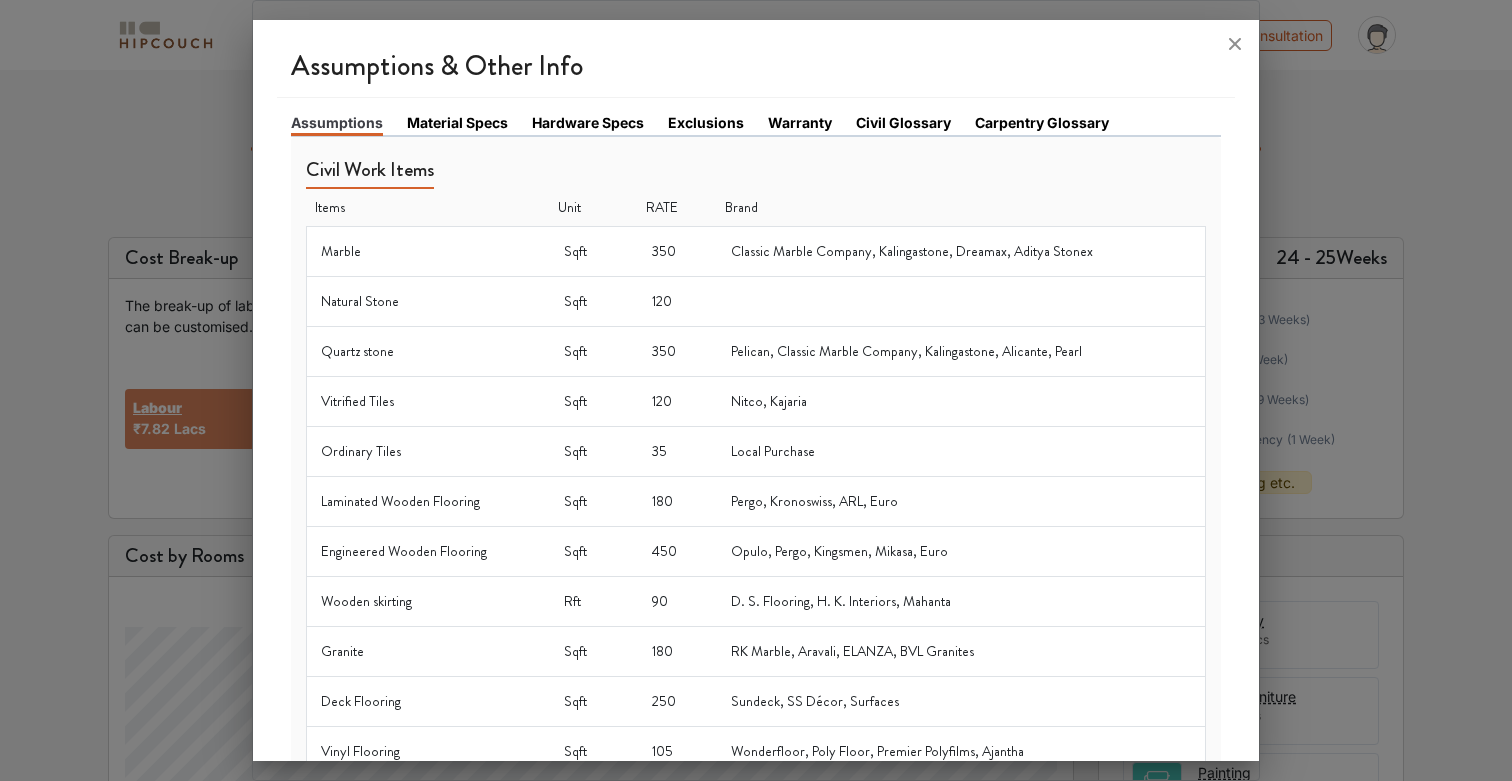 click on "Material Specs" at bounding box center [457, 122] 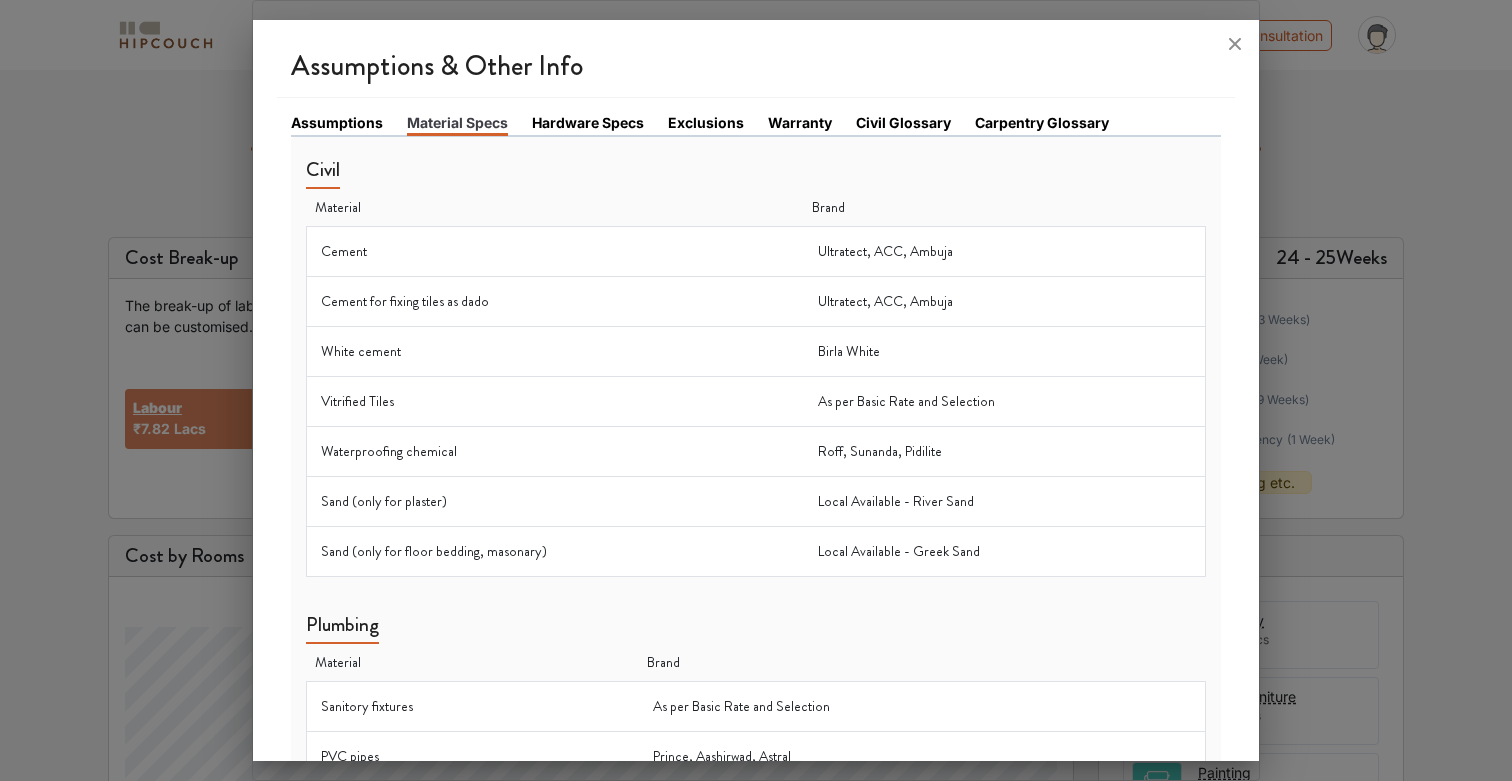 click on "Hardware Specs" at bounding box center (588, 122) 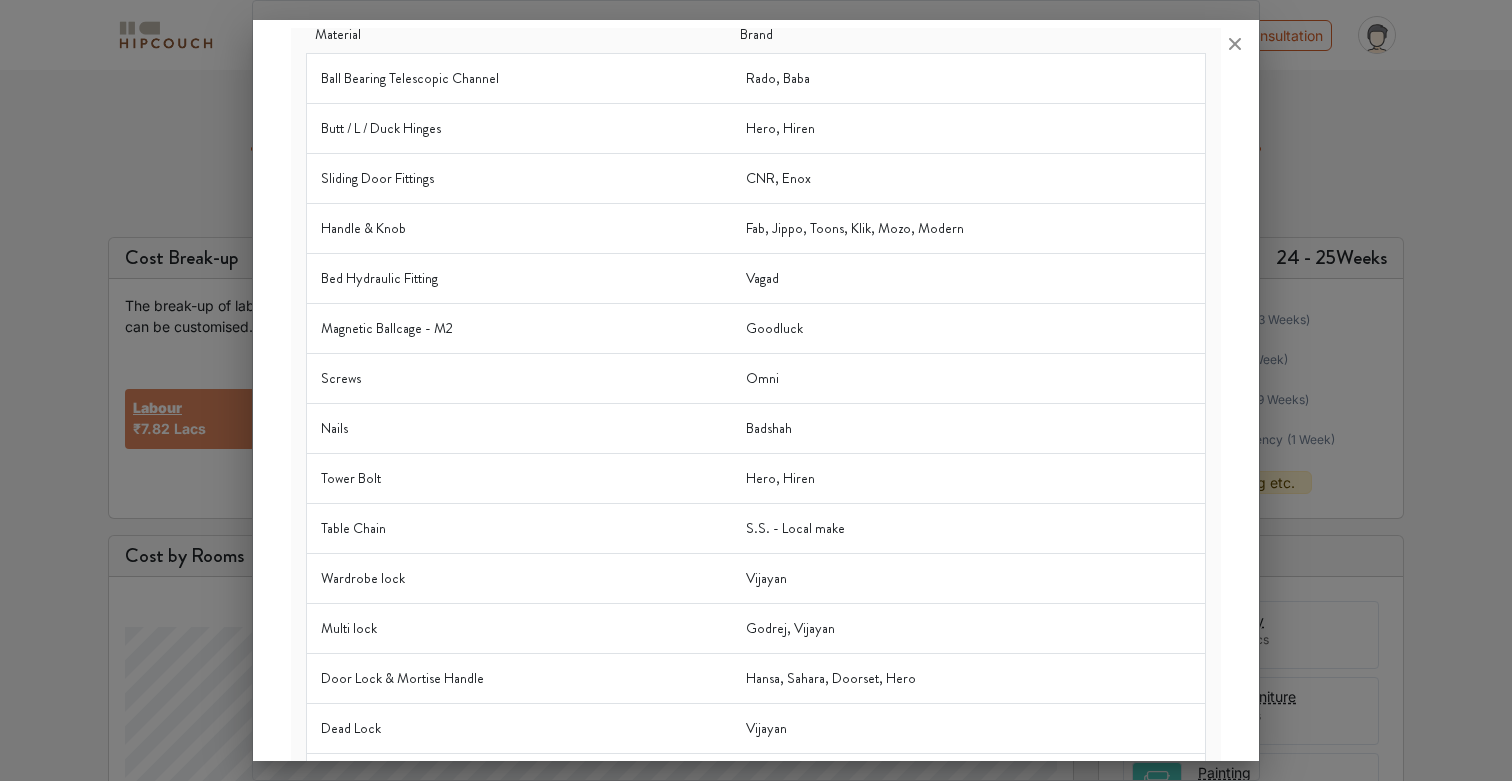 scroll, scrollTop: 0, scrollLeft: 0, axis: both 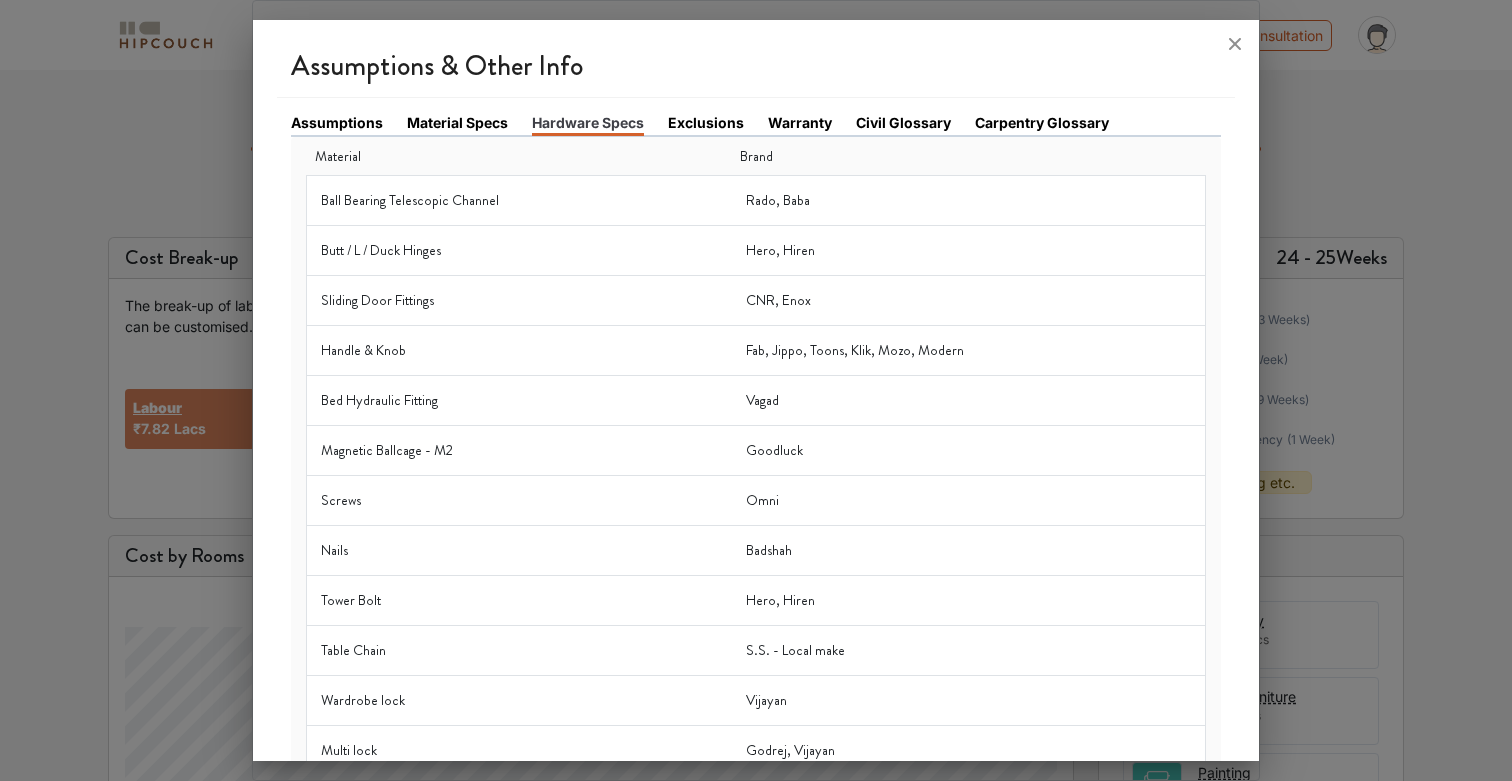 click on "Warranty" at bounding box center [800, 122] 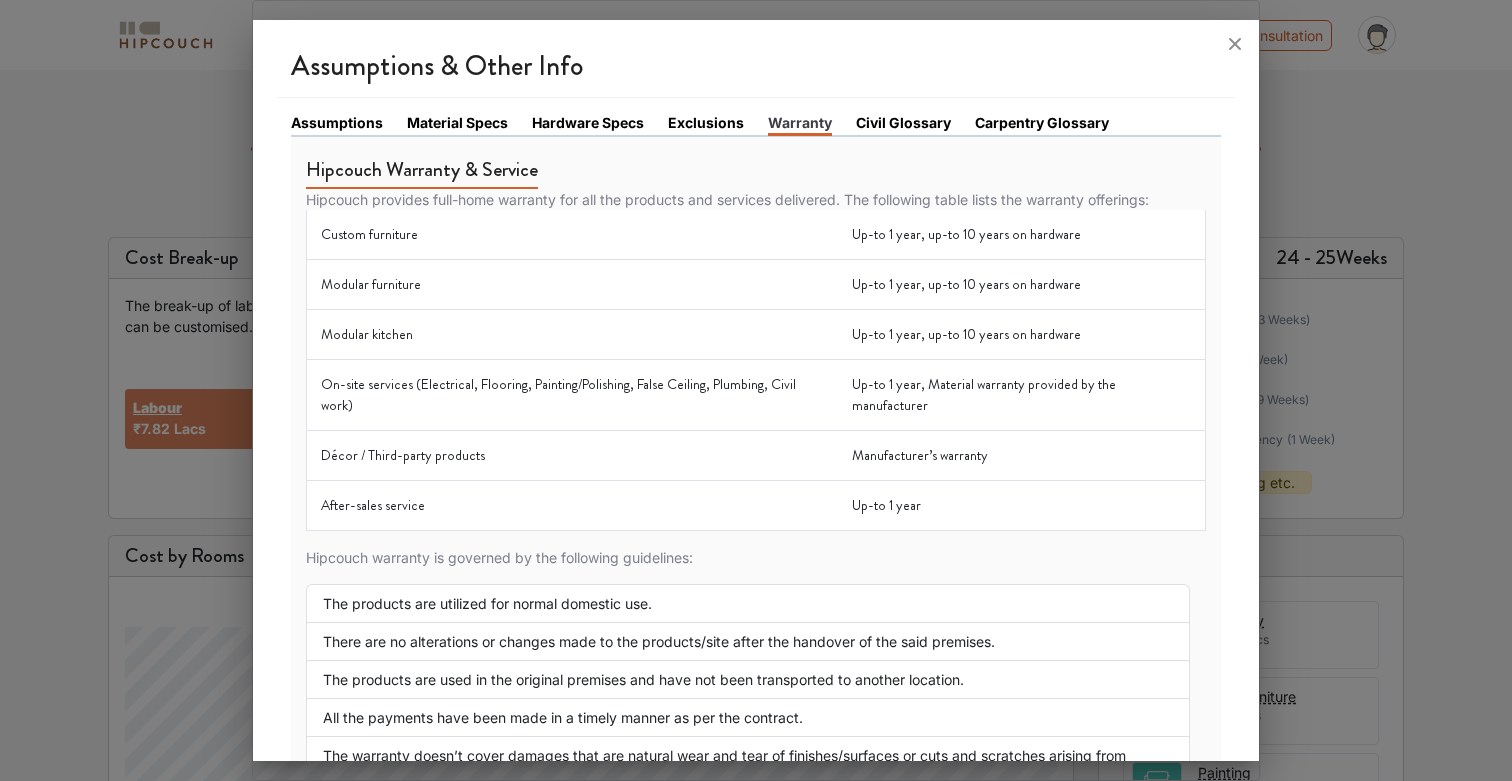 click on "Civil Glossary" at bounding box center [903, 122] 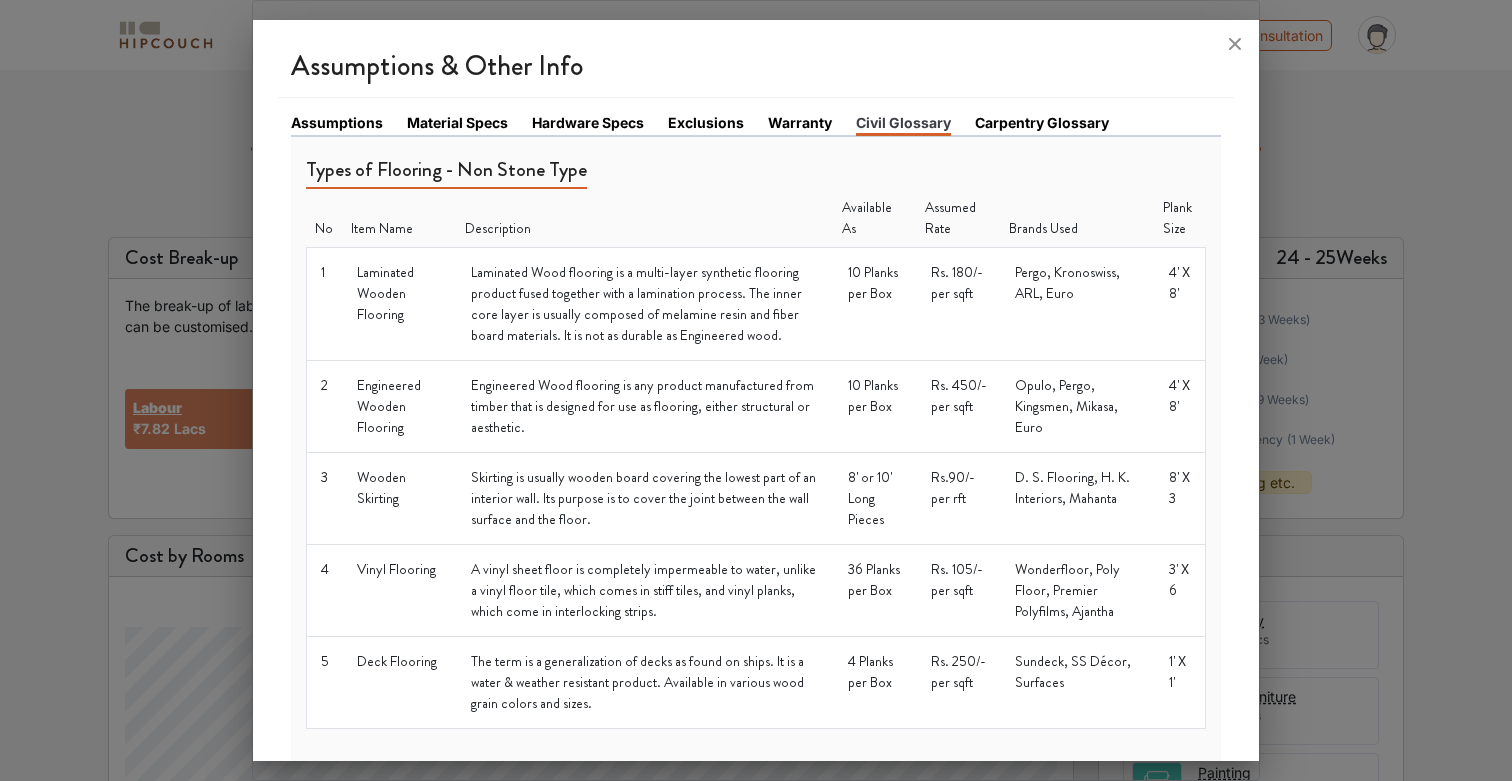 click on "Carpentry Glossary" at bounding box center [1042, 122] 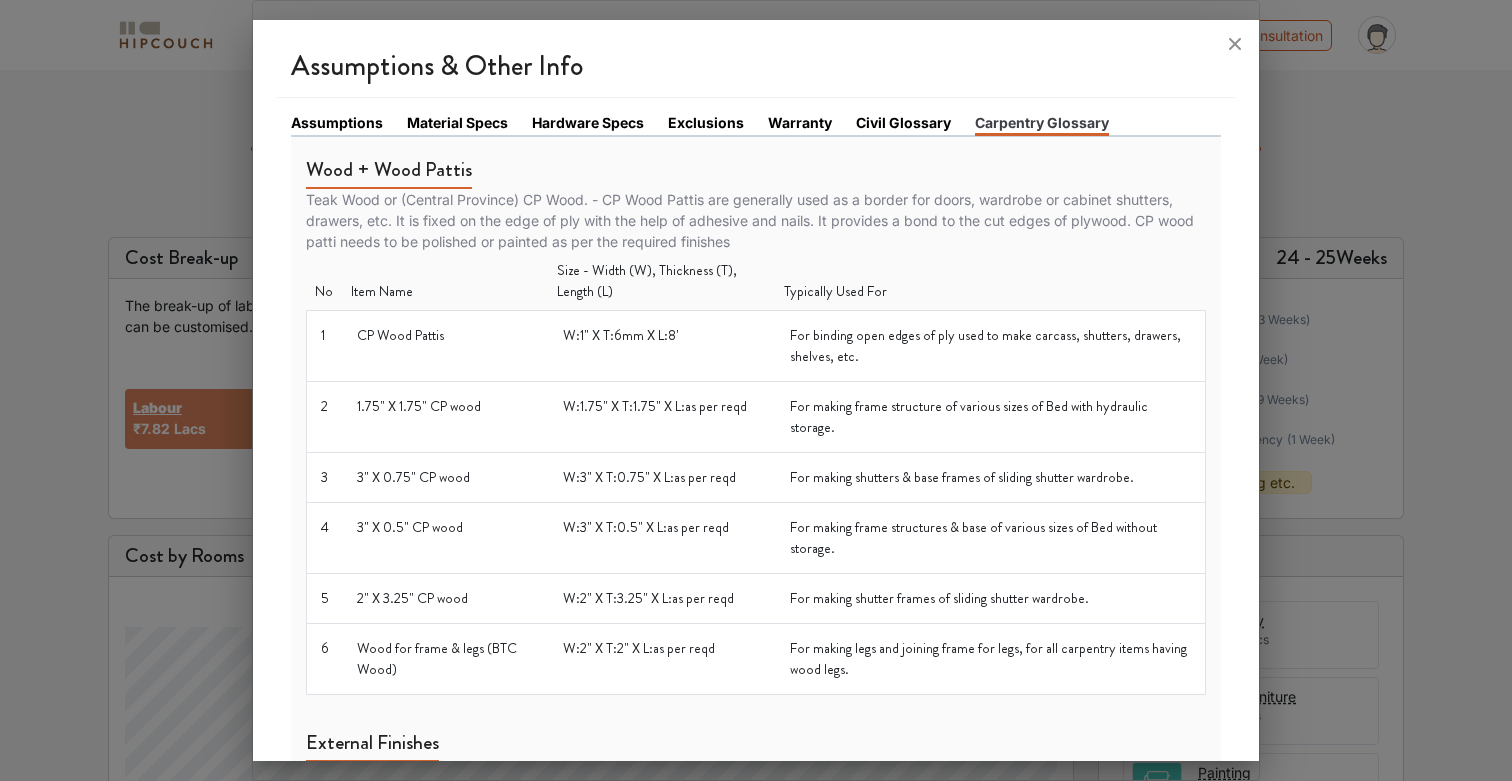 click on "Civil Glossary" at bounding box center (903, 122) 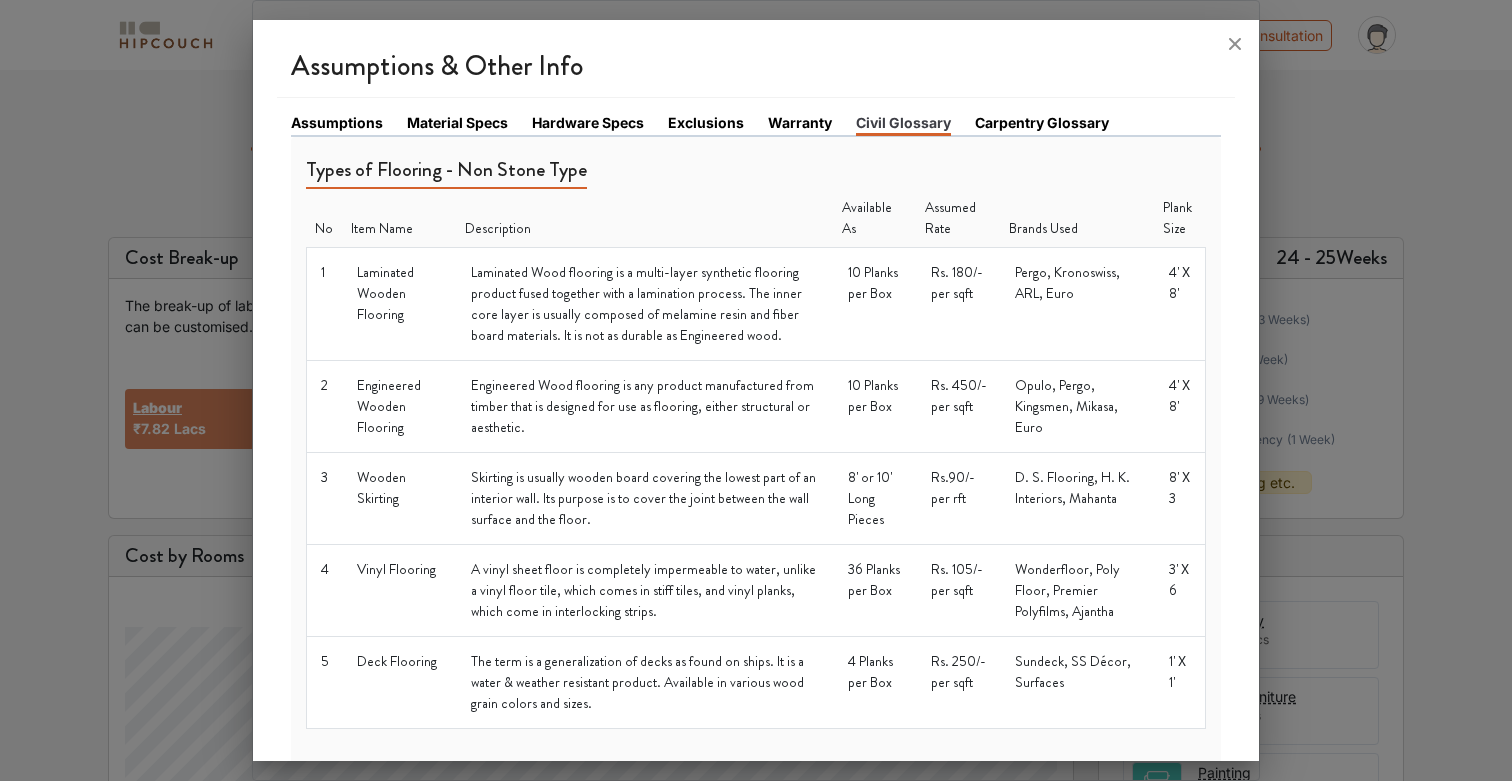 click on "Exclusions" at bounding box center [706, 122] 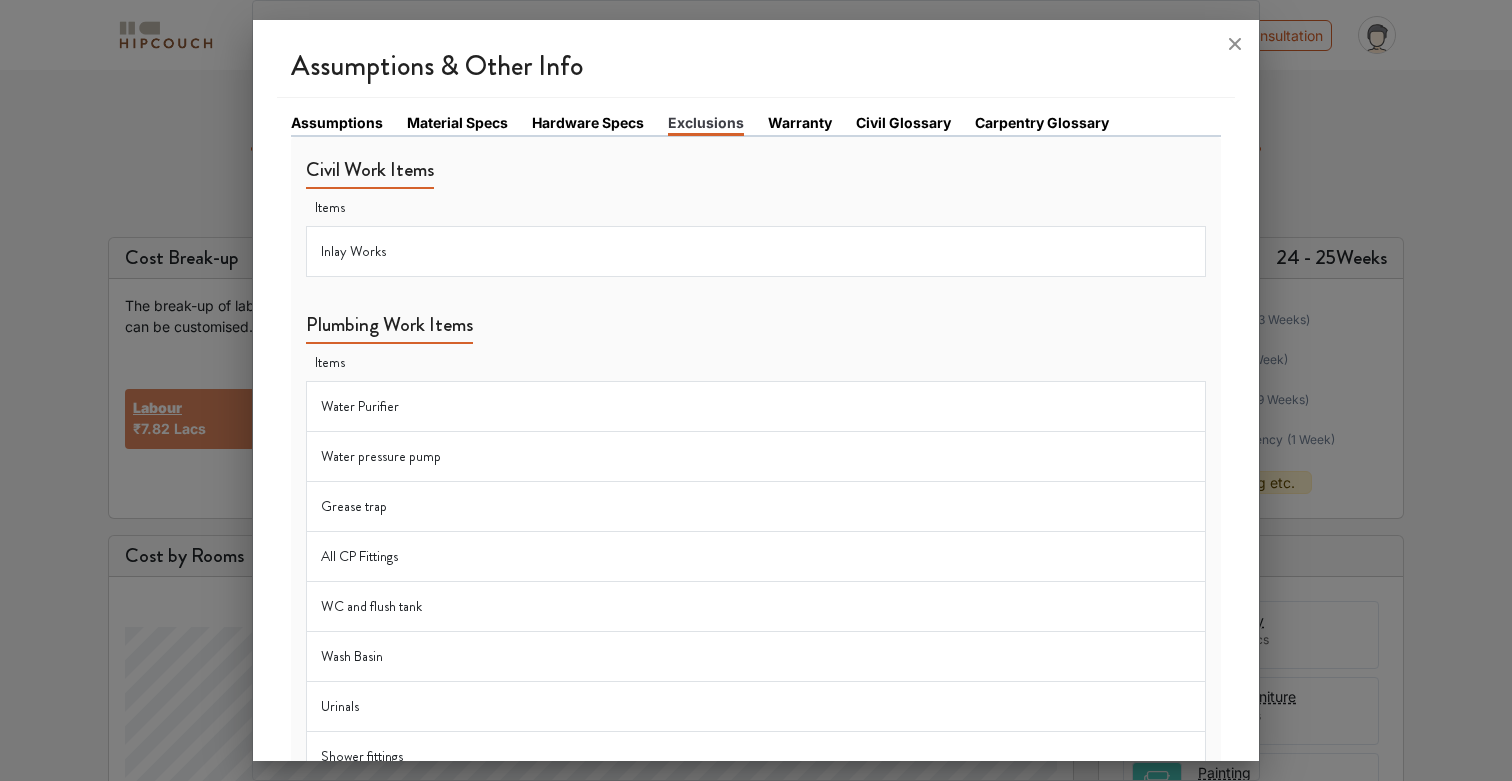 click on "Assumptions" at bounding box center [337, 122] 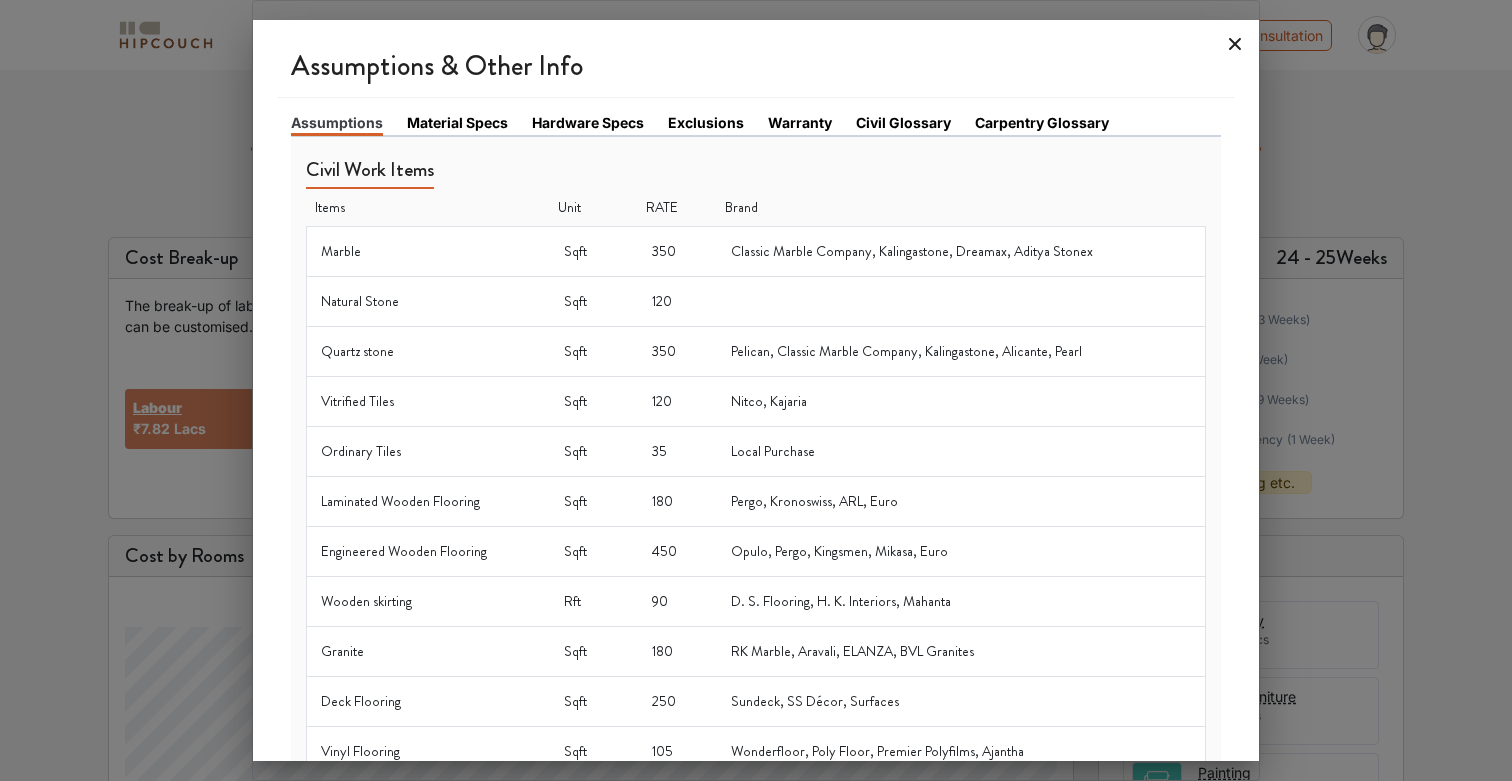 click 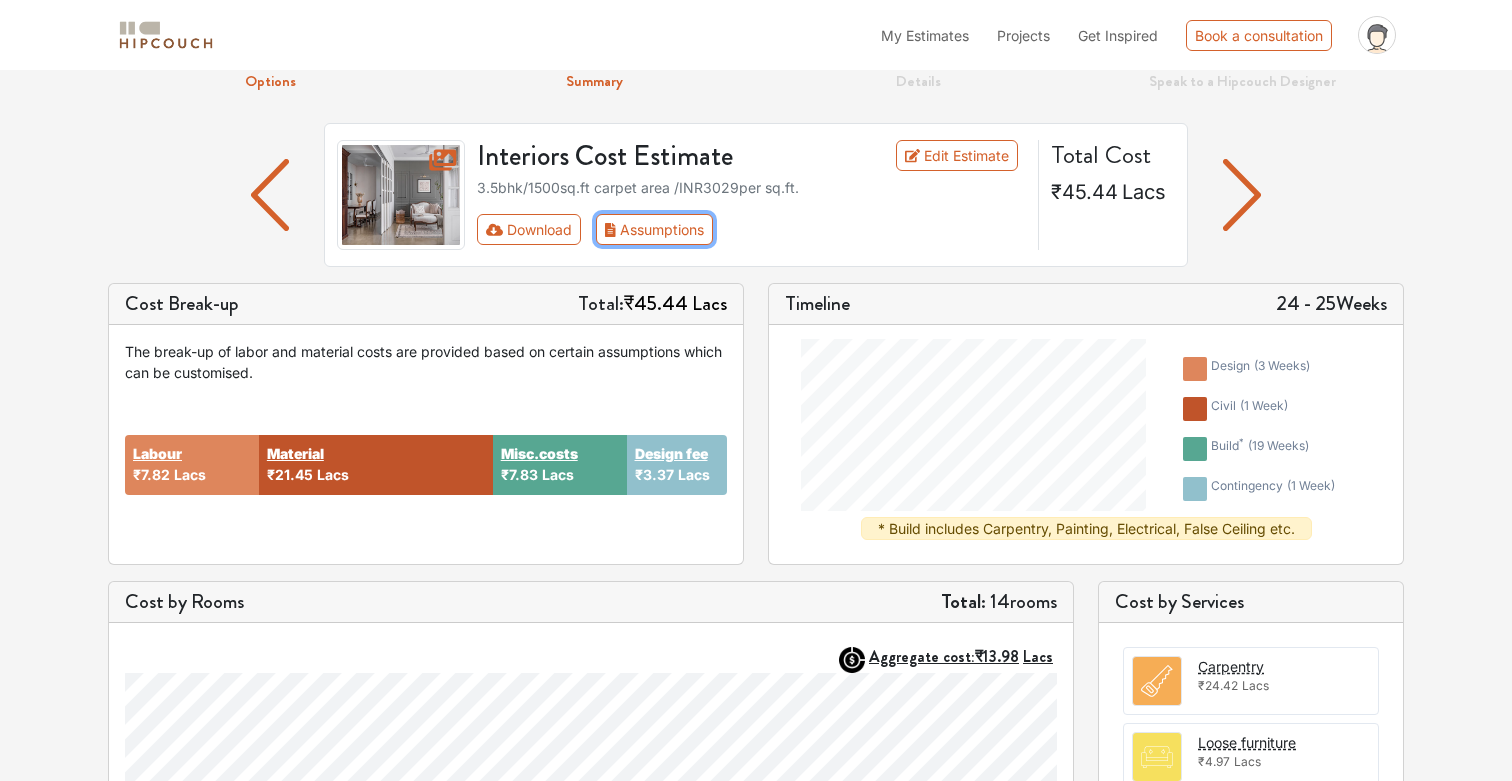 scroll, scrollTop: 69, scrollLeft: 0, axis: vertical 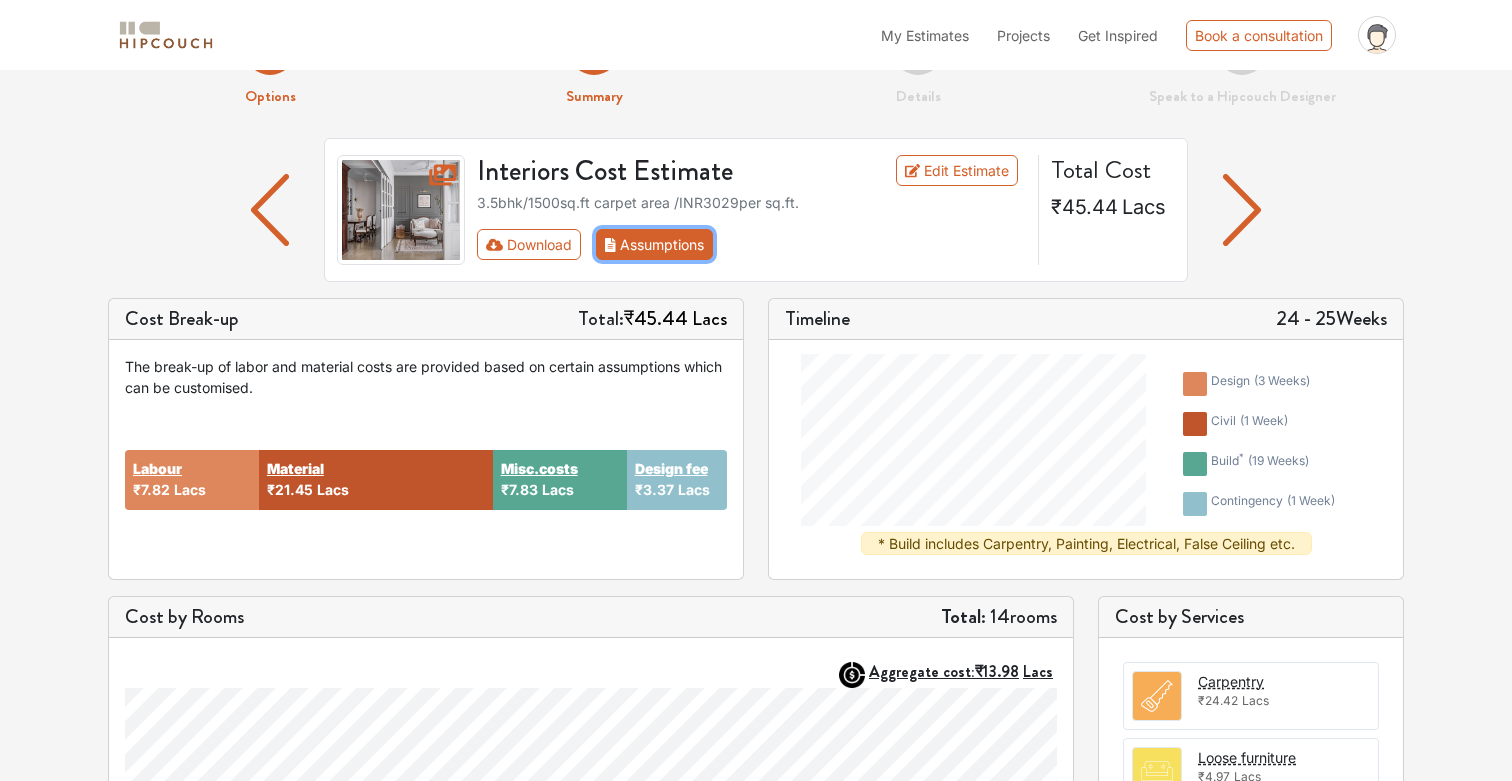 click on "Assumptions" at bounding box center [654, 244] 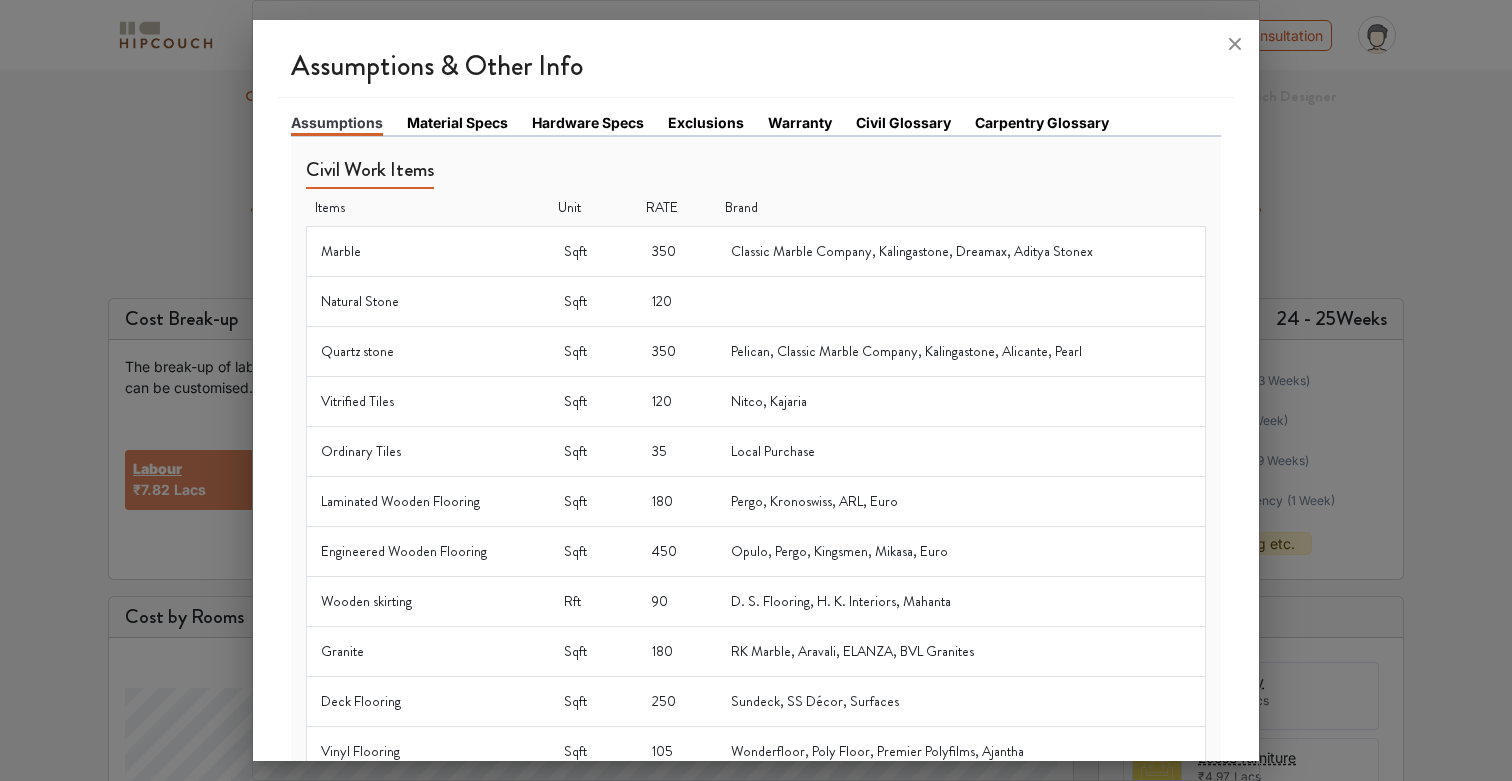 click on "Material Specs" at bounding box center (457, 122) 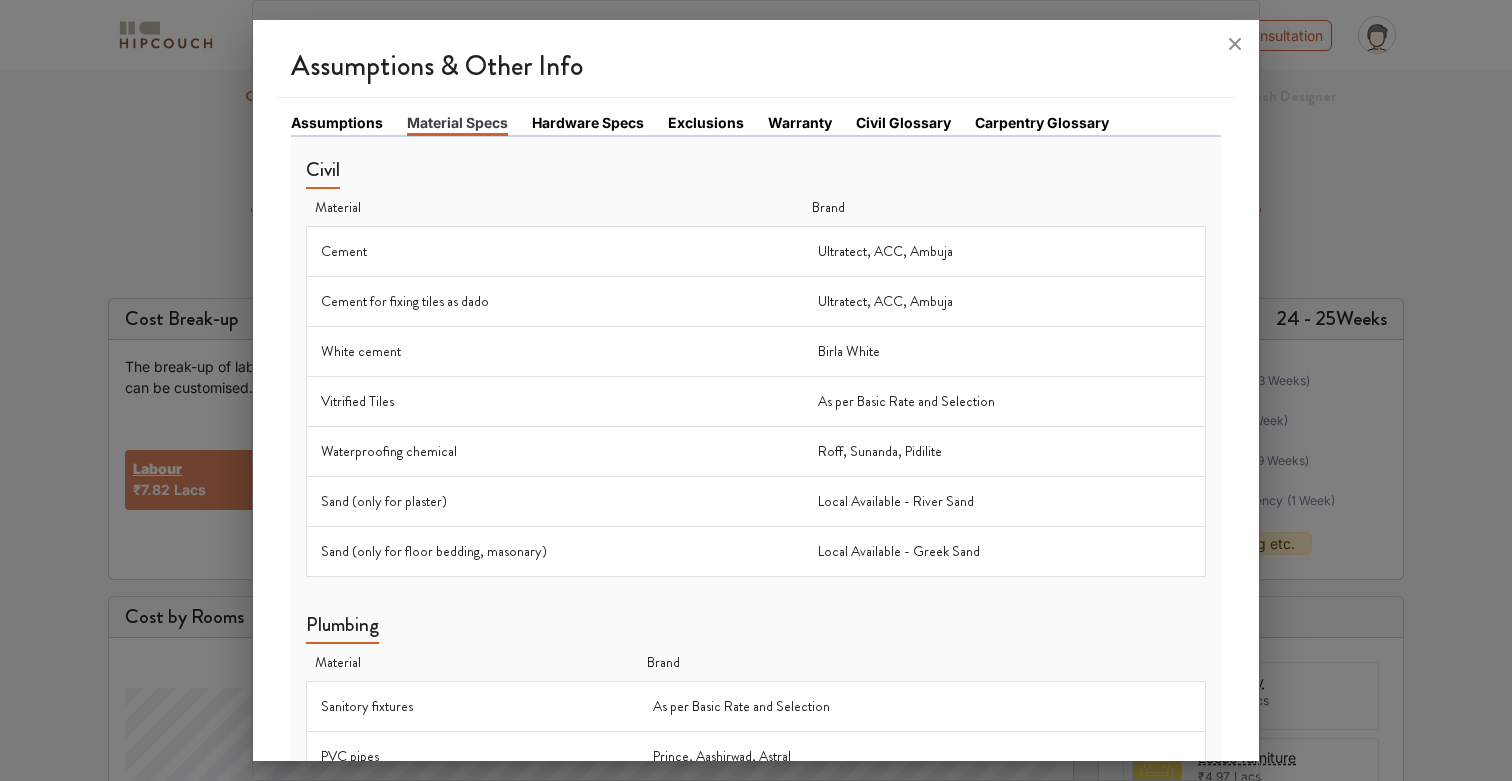 click on "Hardware Specs" at bounding box center [588, 122] 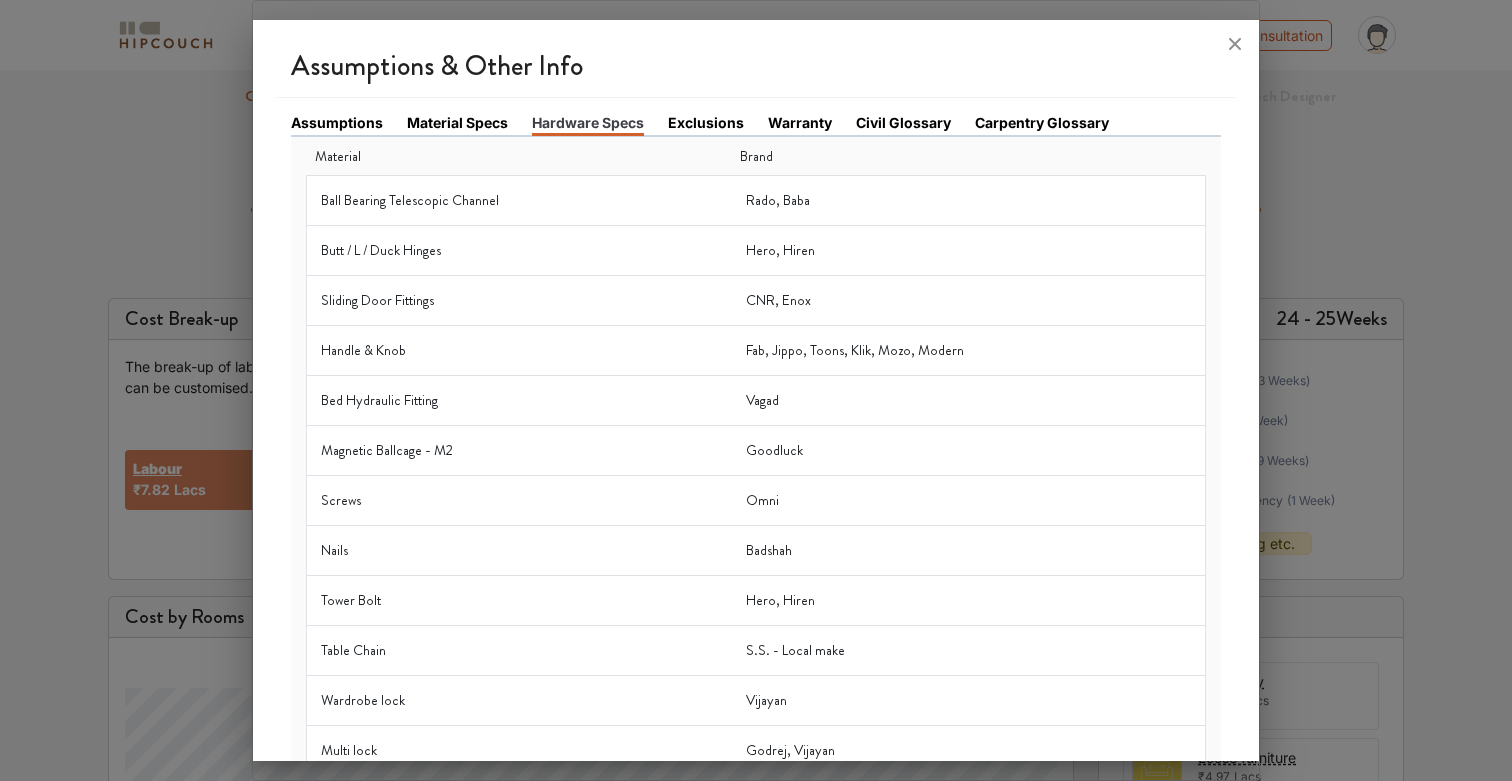 click on "Exclusions" at bounding box center (706, 122) 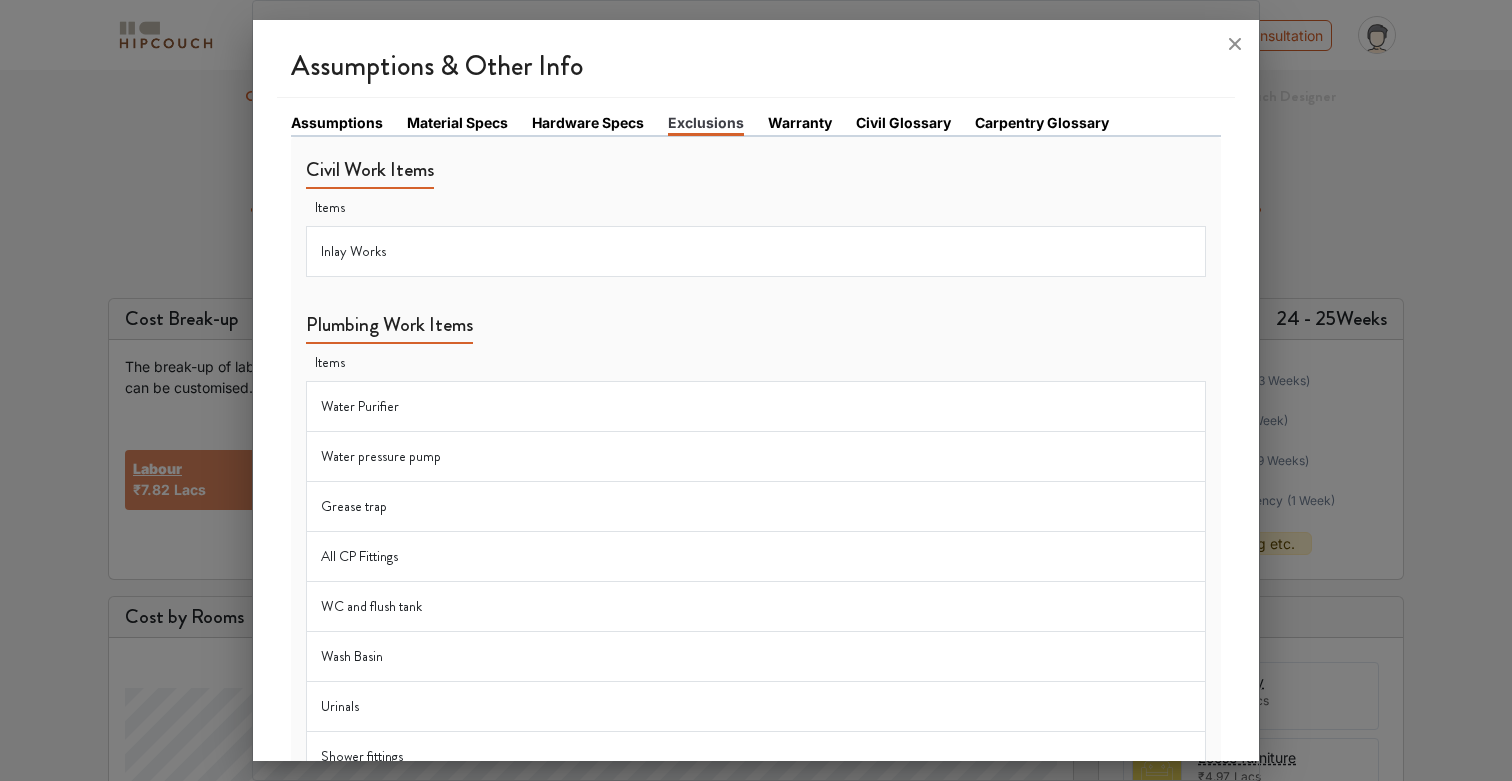 click on "Warranty" at bounding box center (800, 122) 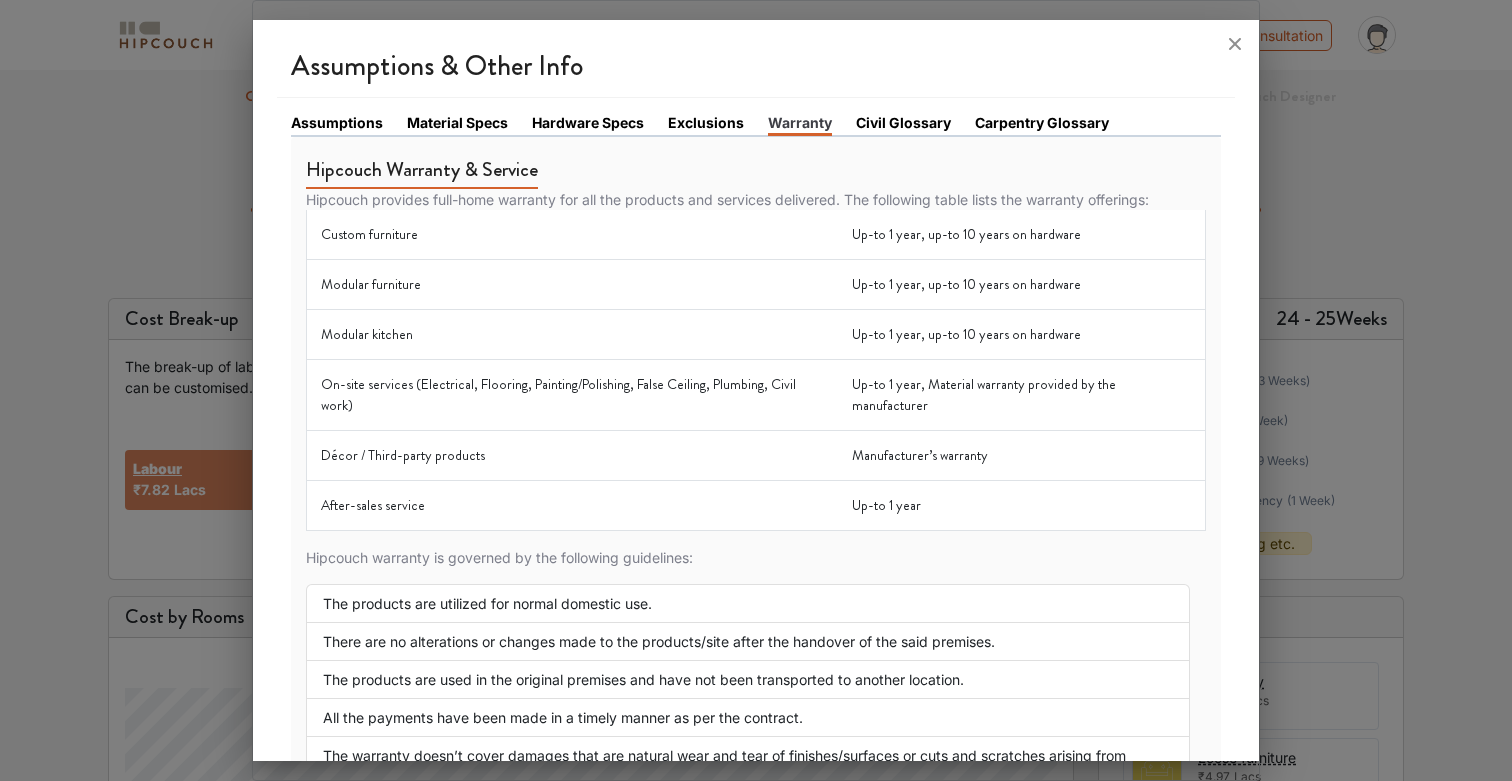 click on "Civil Glossary" at bounding box center (903, 122) 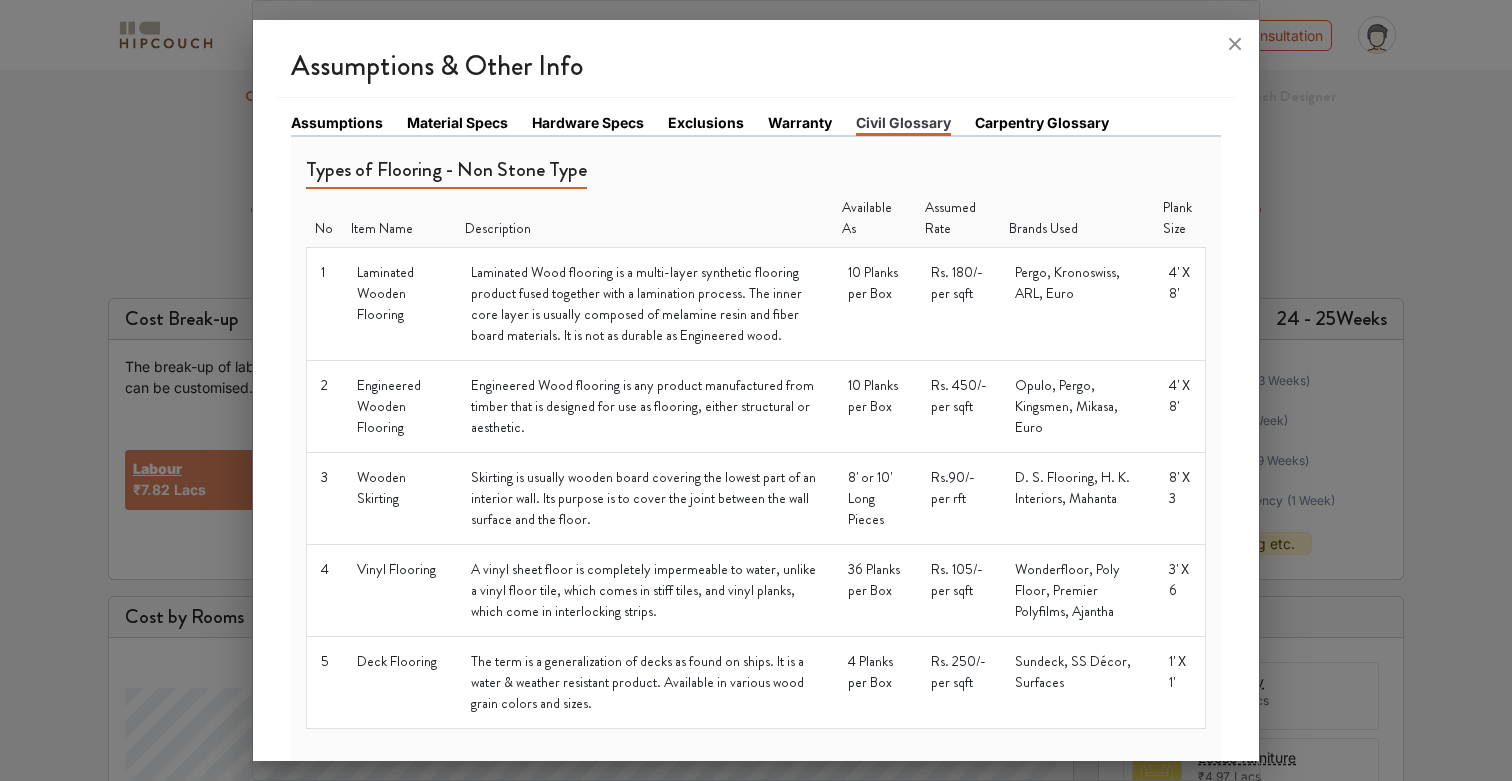 click on "Assumptions   Material Specs   Hardware Specs   Exclusions   Warranty   Civil Glossary   Carpentry Glossary" at bounding box center (756, 124) 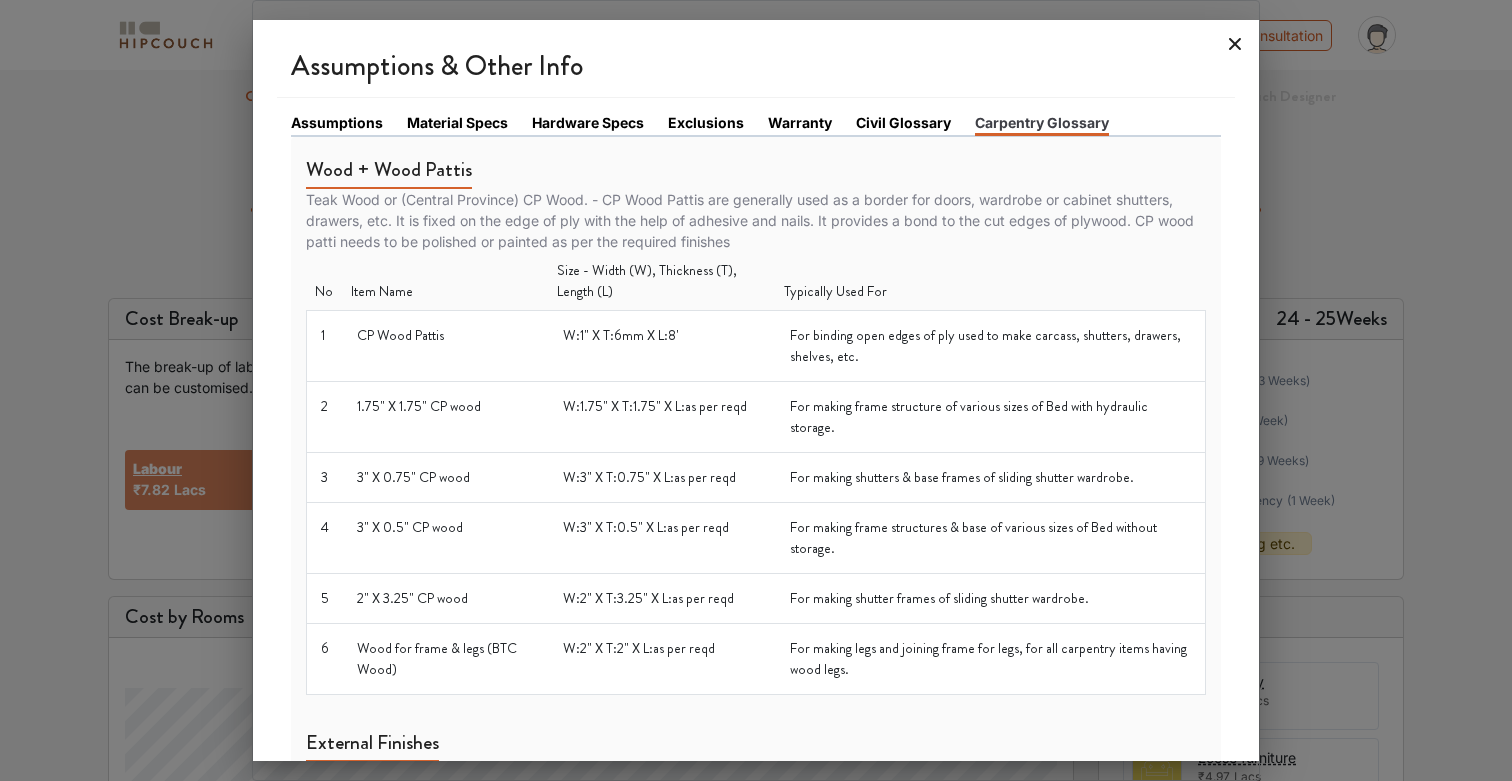 click 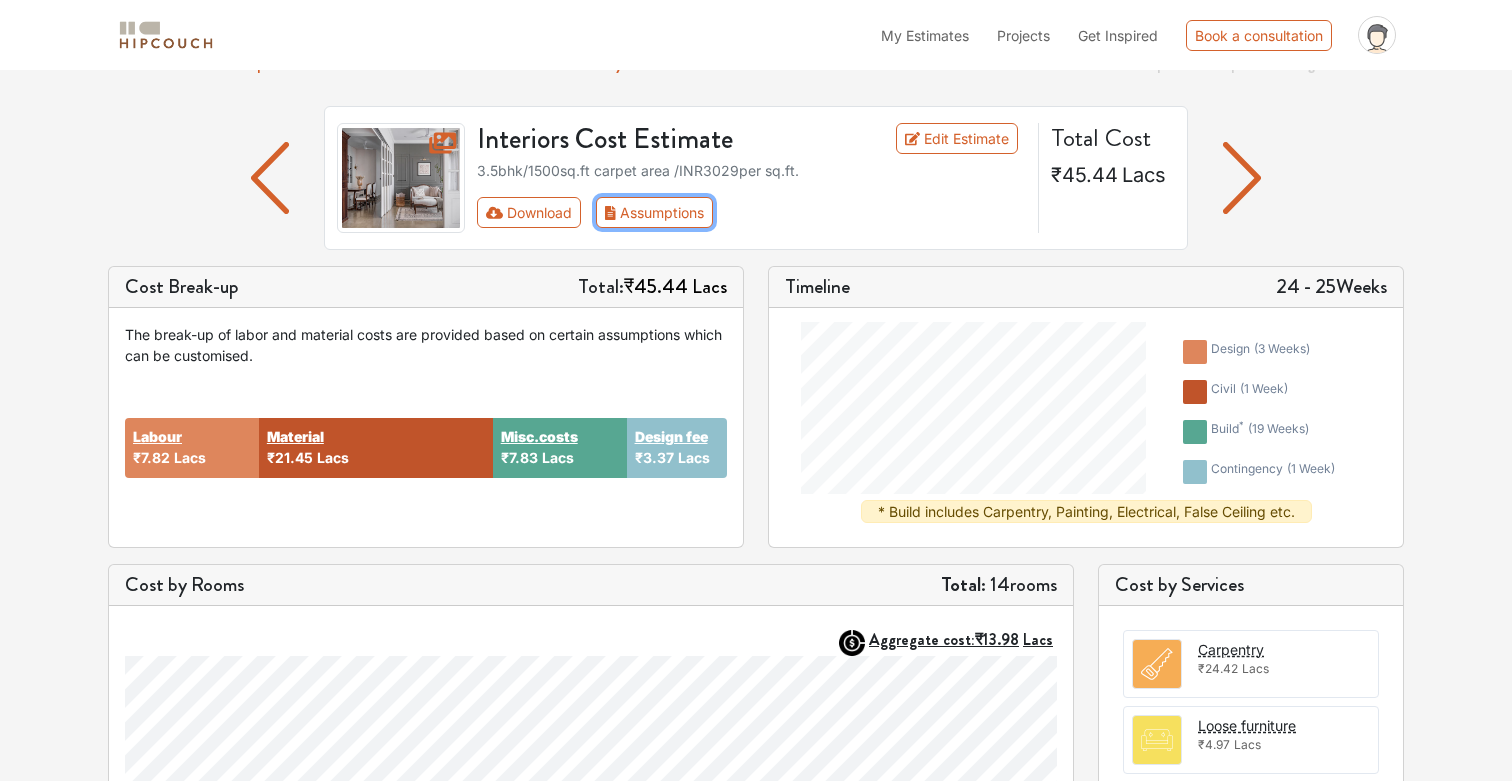 scroll, scrollTop: 0, scrollLeft: 0, axis: both 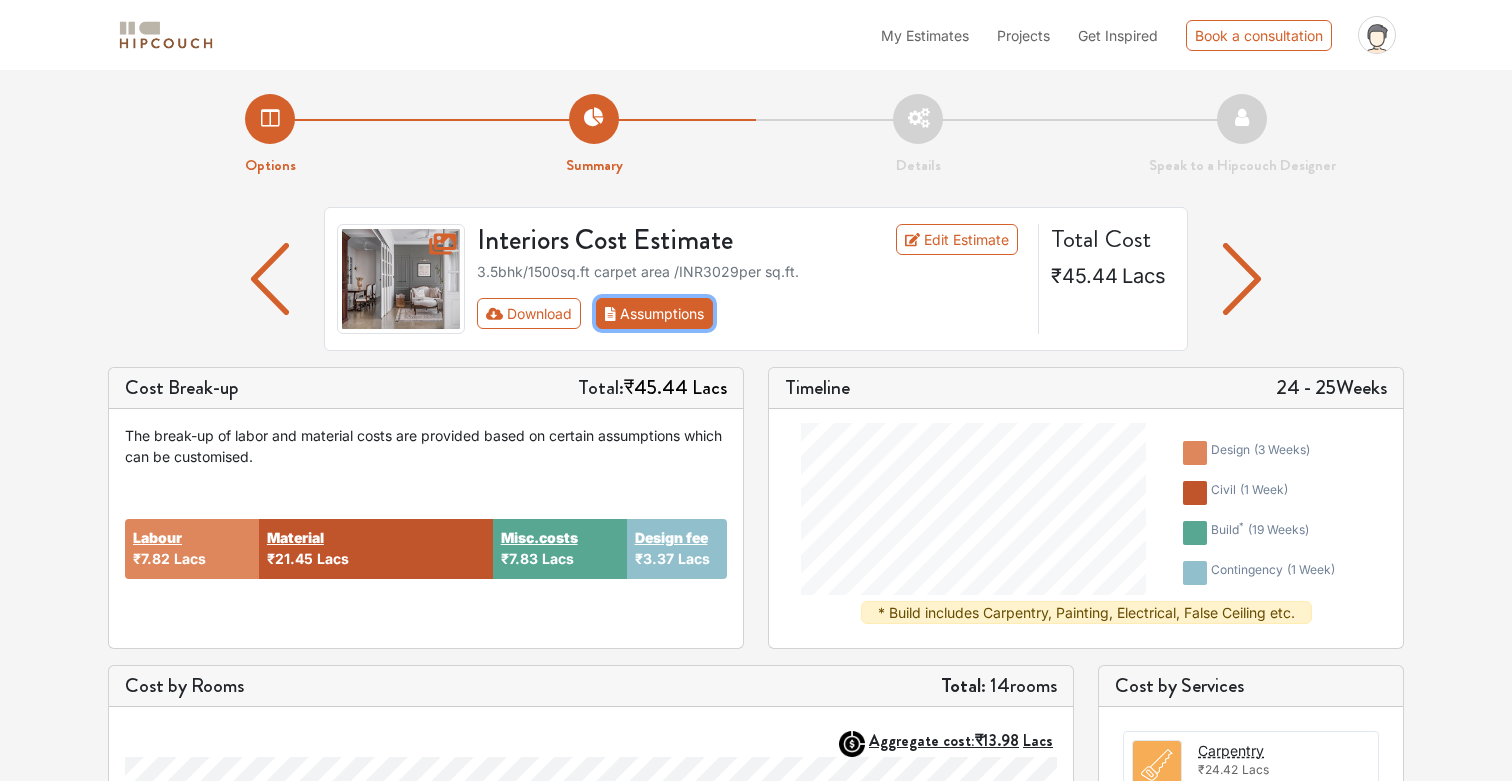 click on "Assumptions" at bounding box center [654, 313] 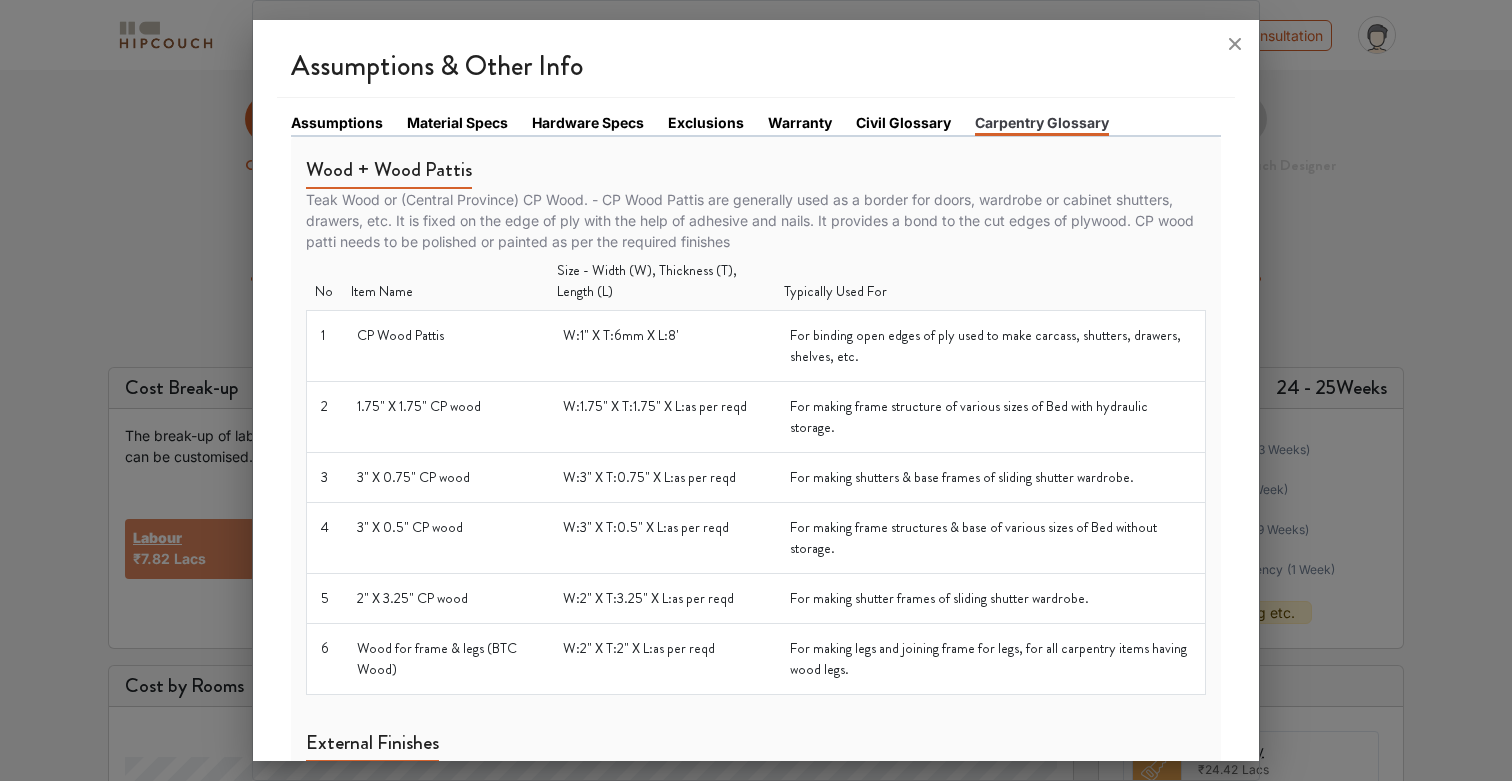 click on "Material Specs" at bounding box center [457, 122] 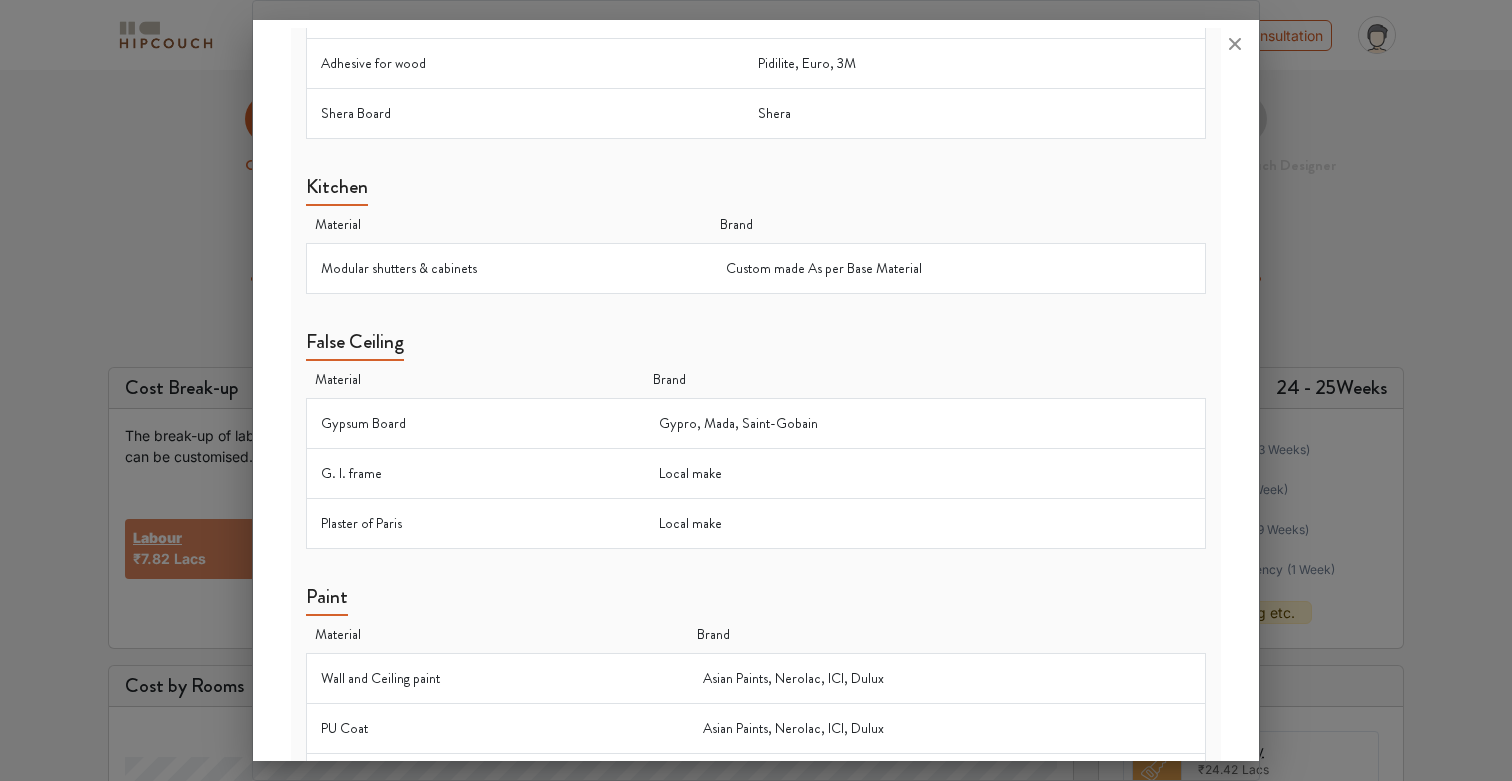 scroll, scrollTop: 1356, scrollLeft: 0, axis: vertical 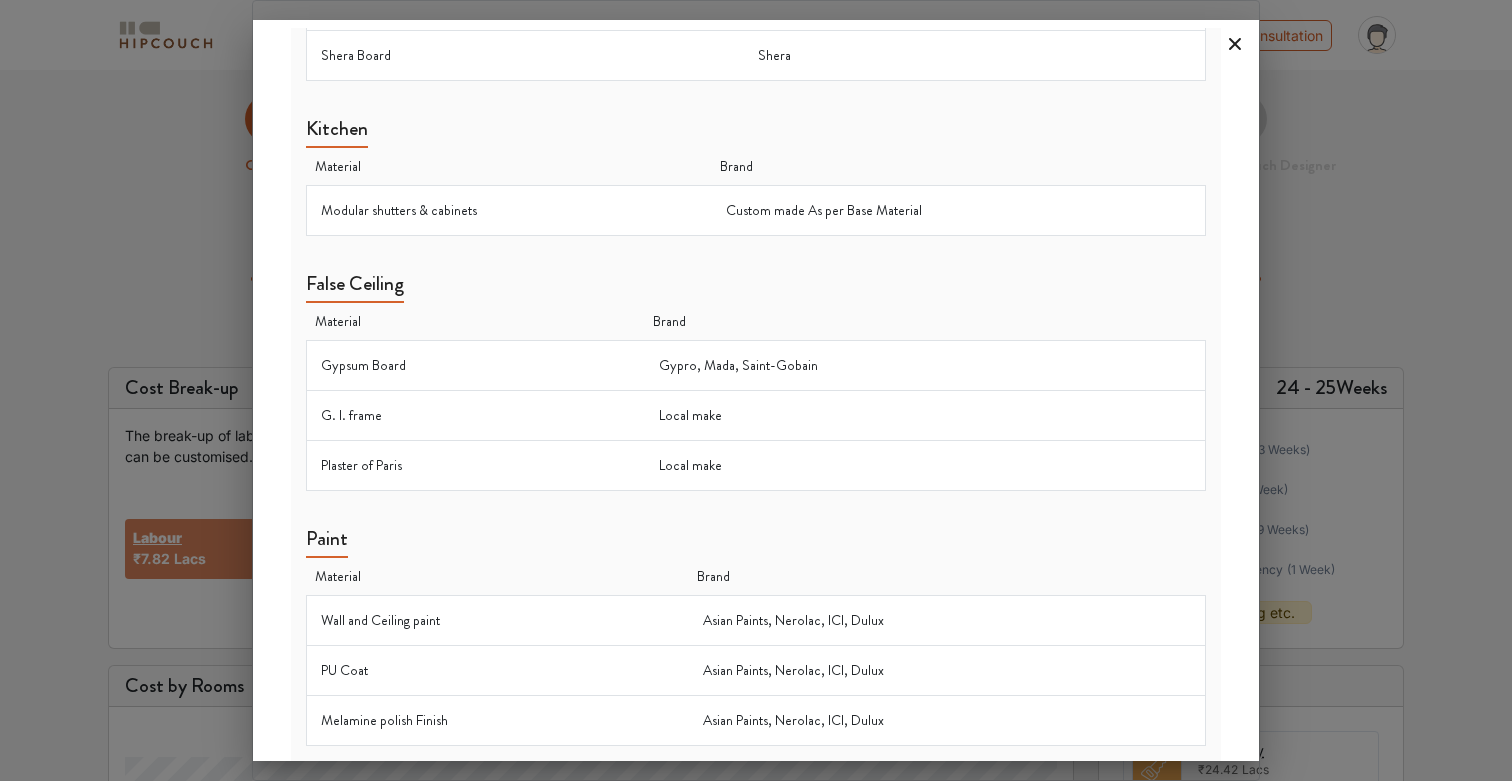click 